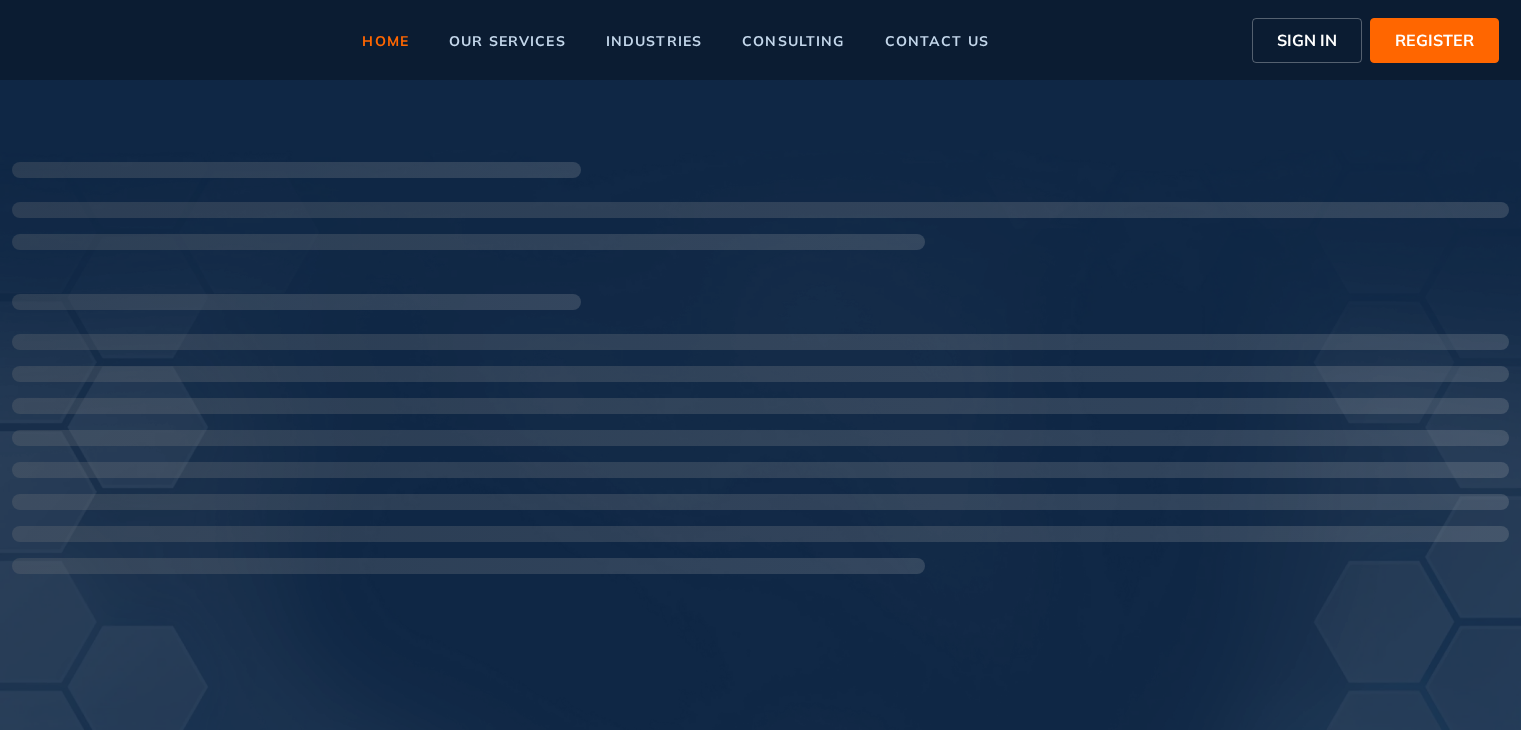 scroll, scrollTop: 0, scrollLeft: 0, axis: both 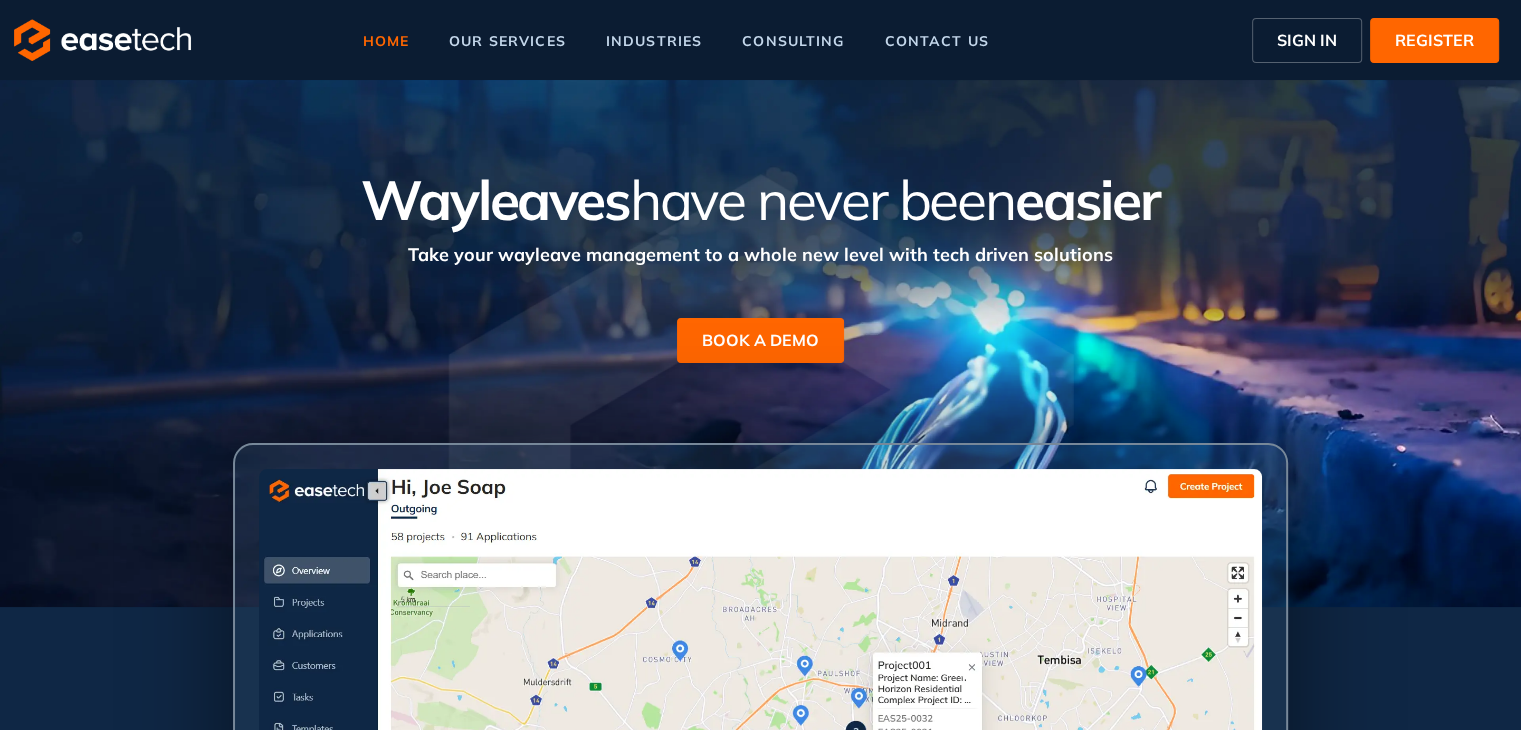 click on "SIGN IN" at bounding box center [1307, 40] 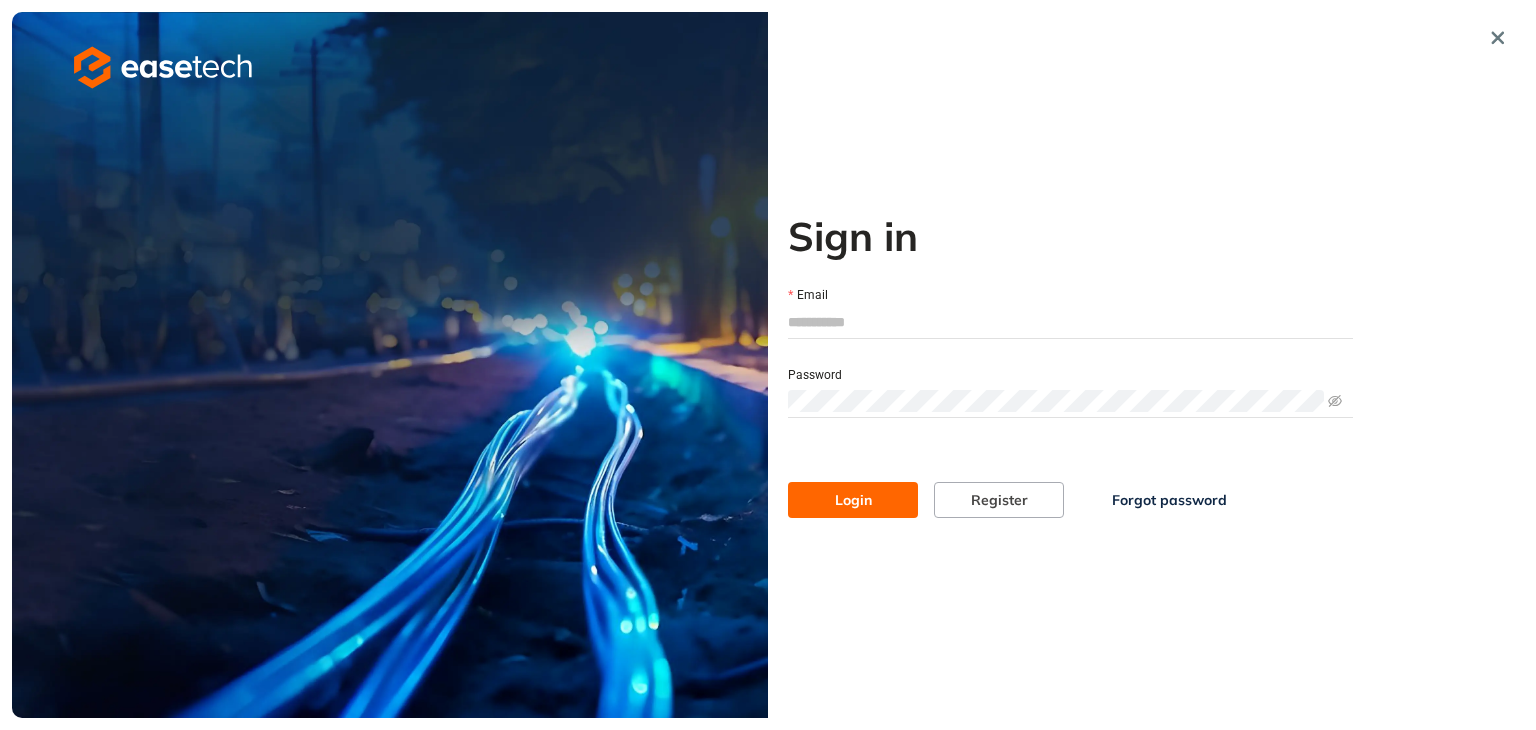 type on "**********" 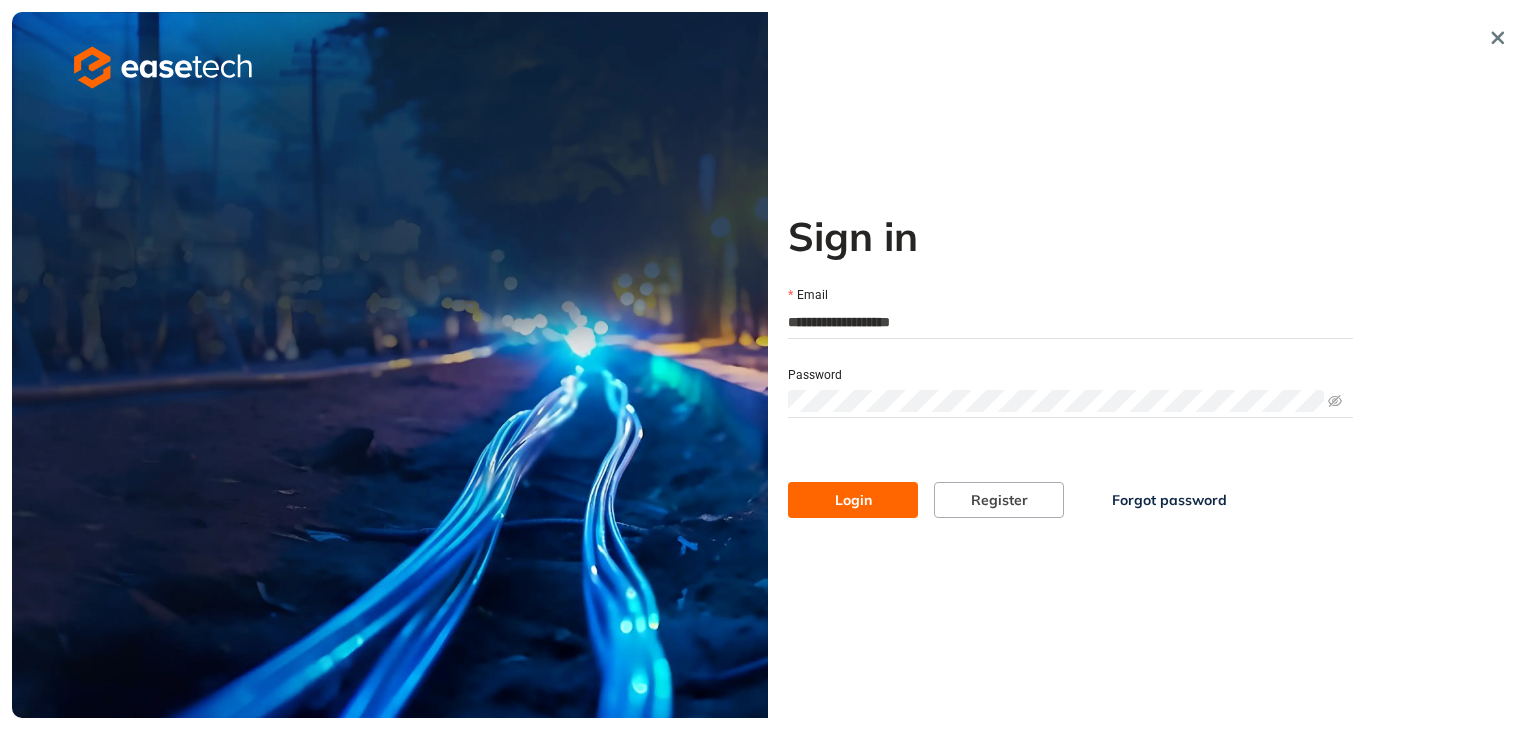 click on "Login" at bounding box center [853, 500] 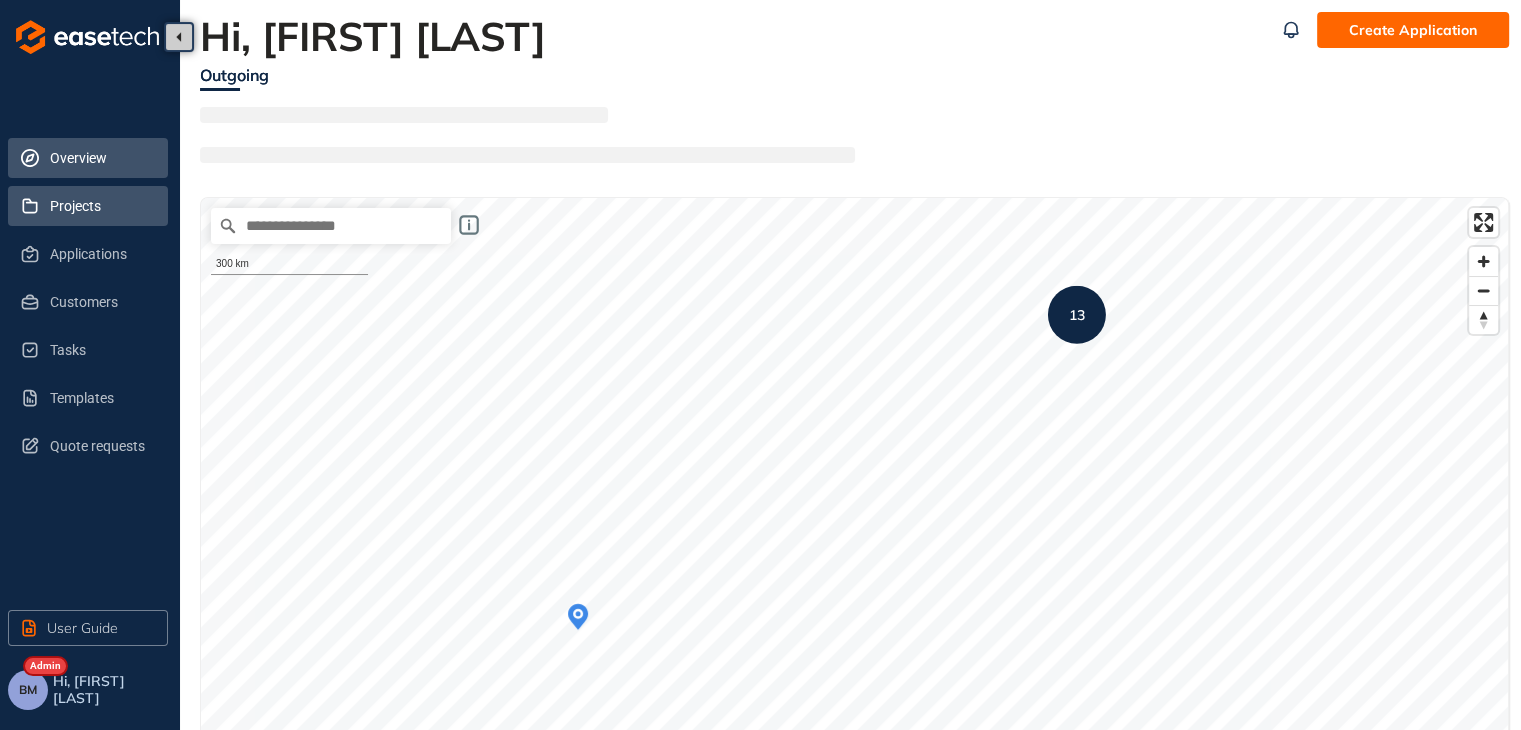 click on "Projects" at bounding box center (101, 206) 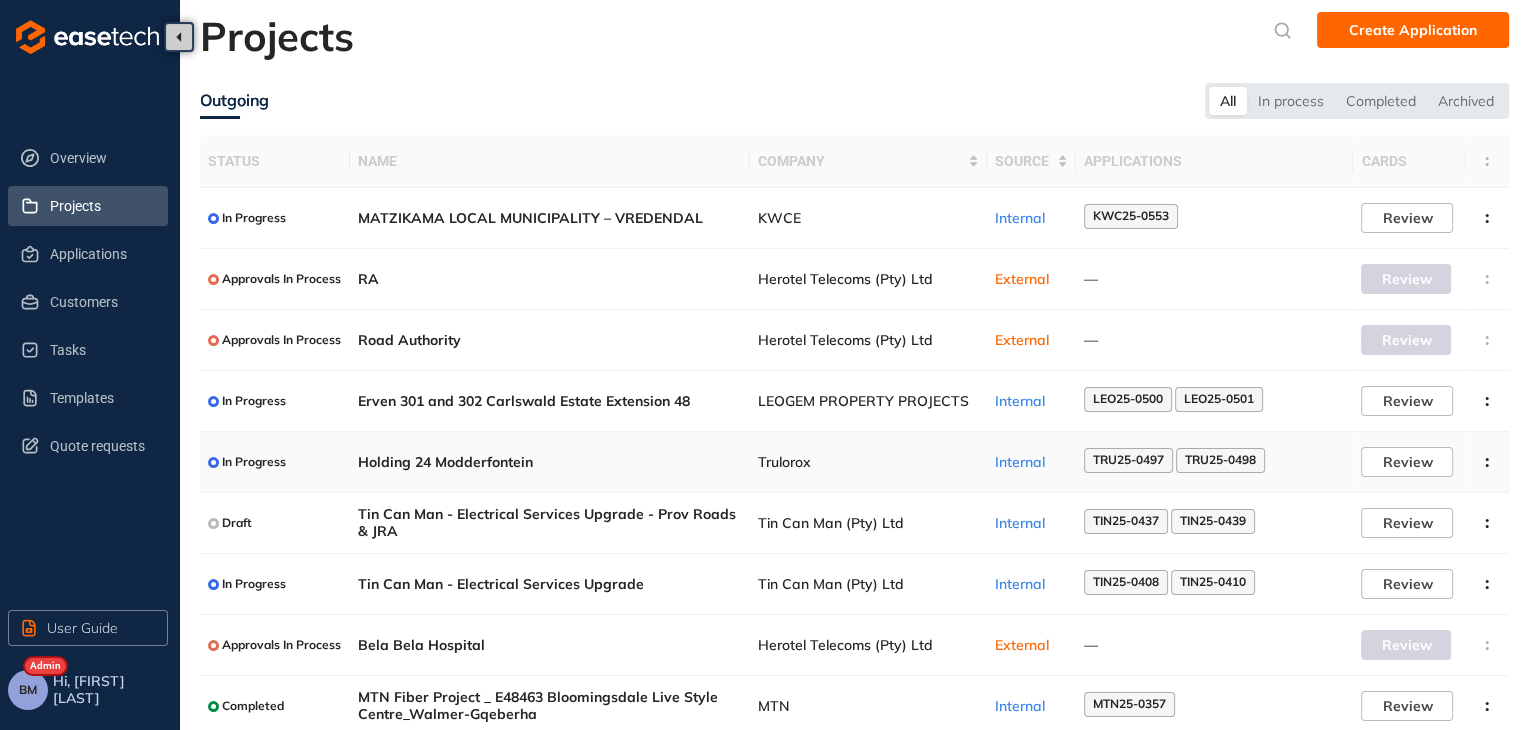 click on "Trulorox" at bounding box center [868, 462] 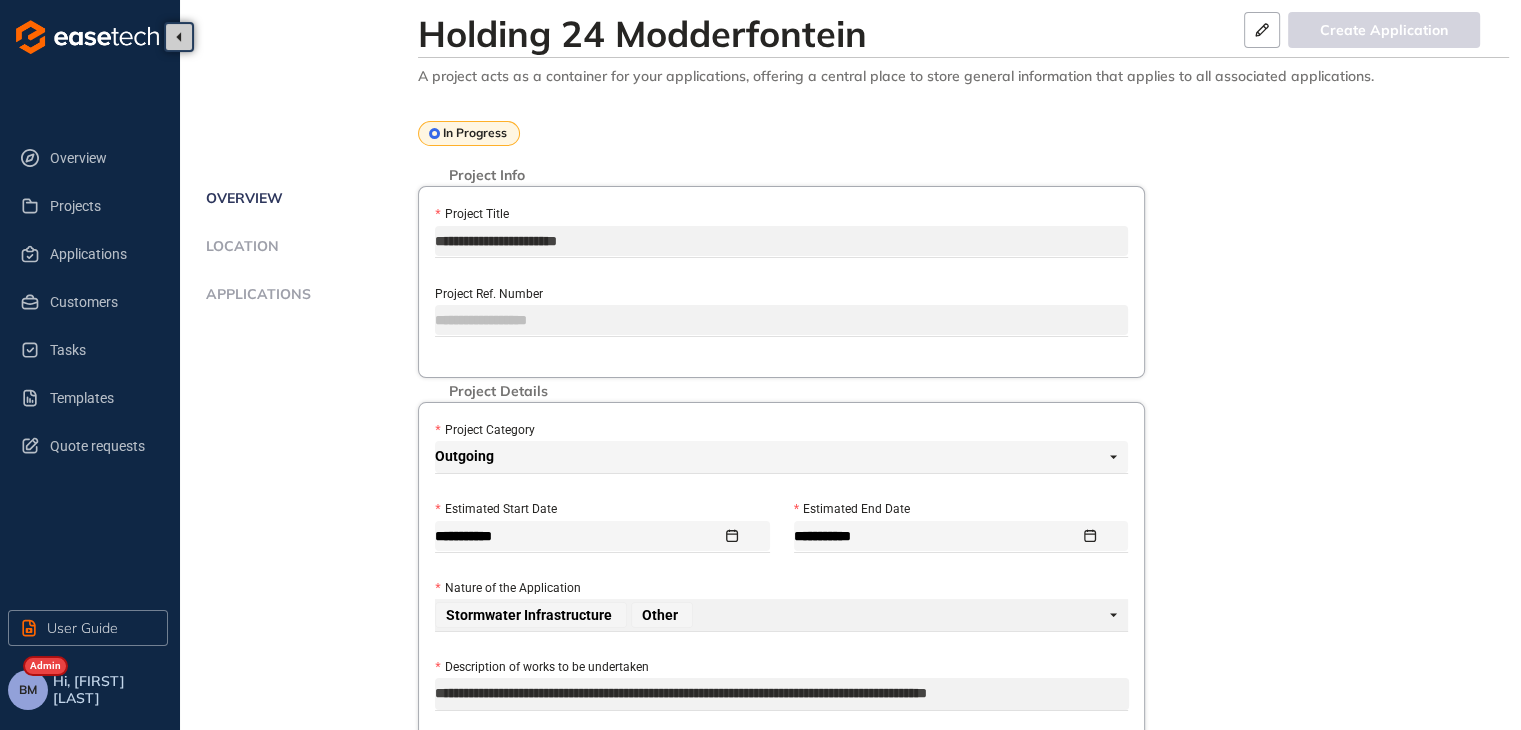 click on "Applications" at bounding box center (309, 306) 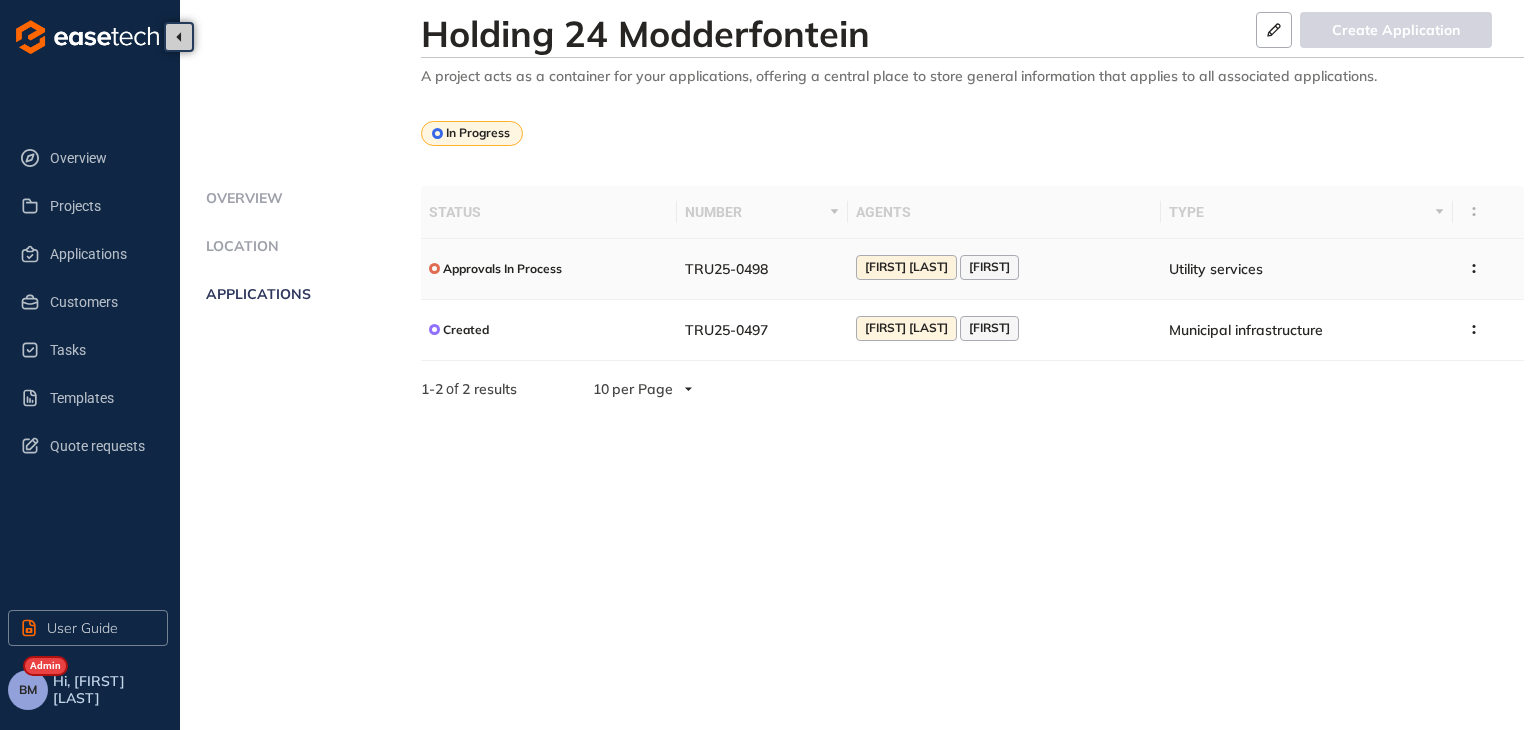 click on "[FIRST] [LAST]" at bounding box center (906, 267) 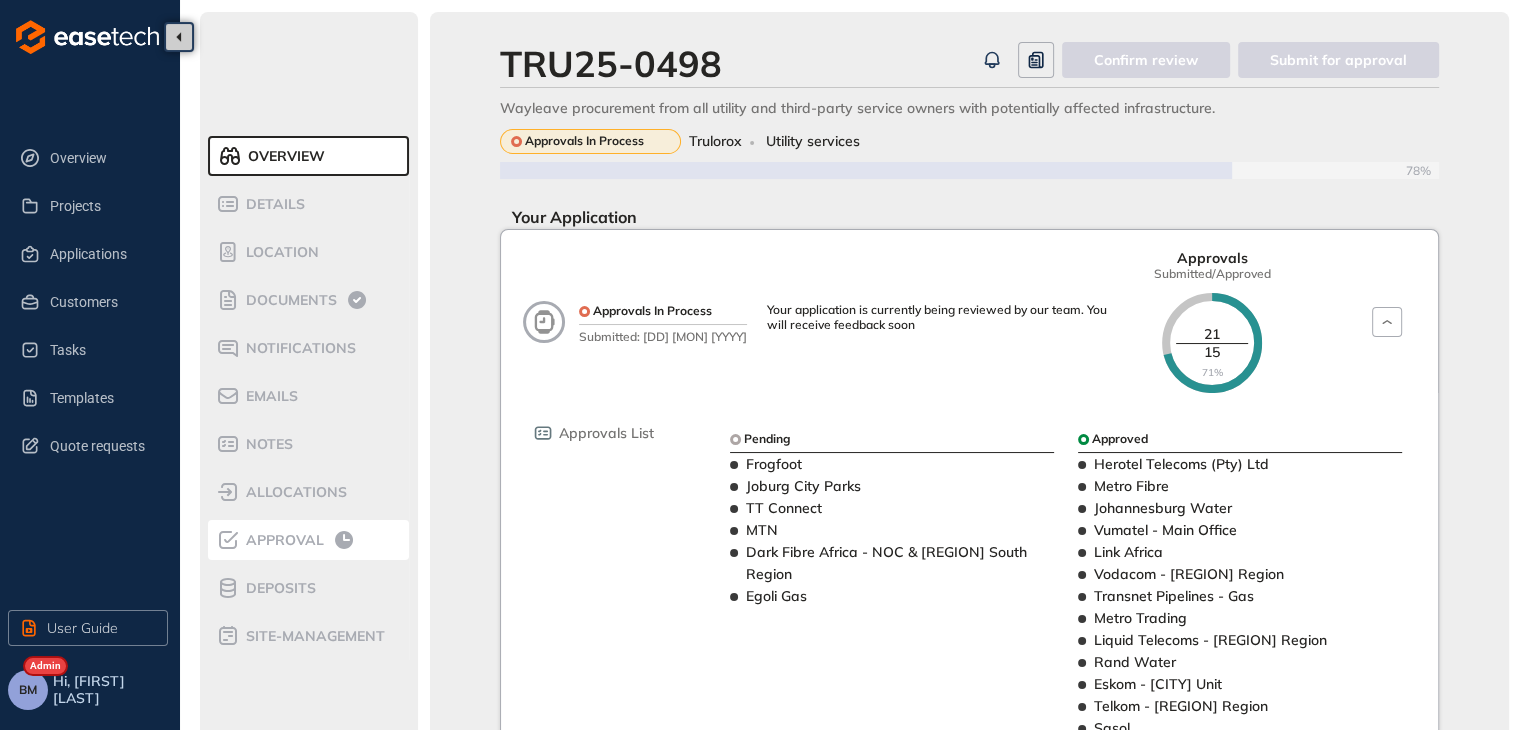 click on "Approval" at bounding box center (301, 540) 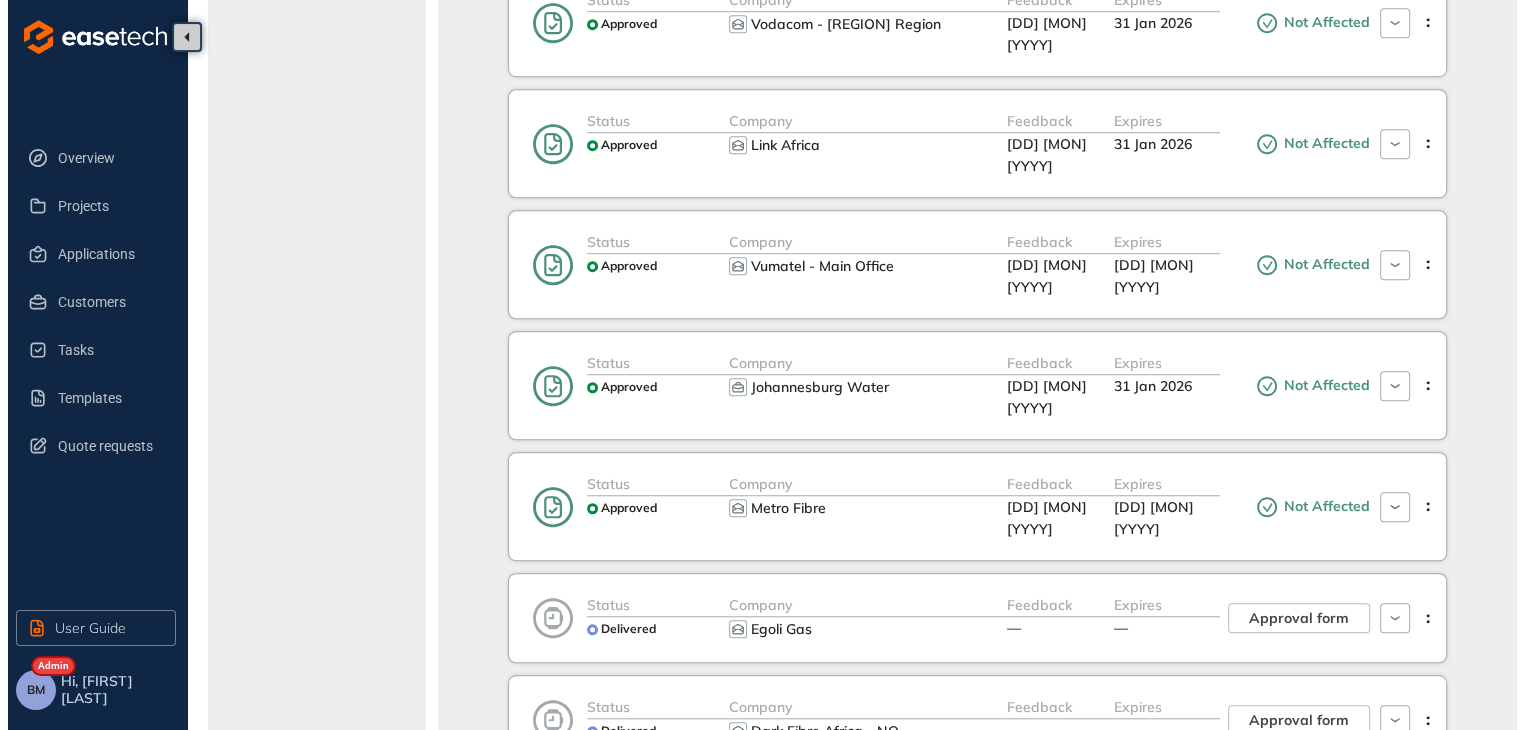 scroll, scrollTop: 1500, scrollLeft: 0, axis: vertical 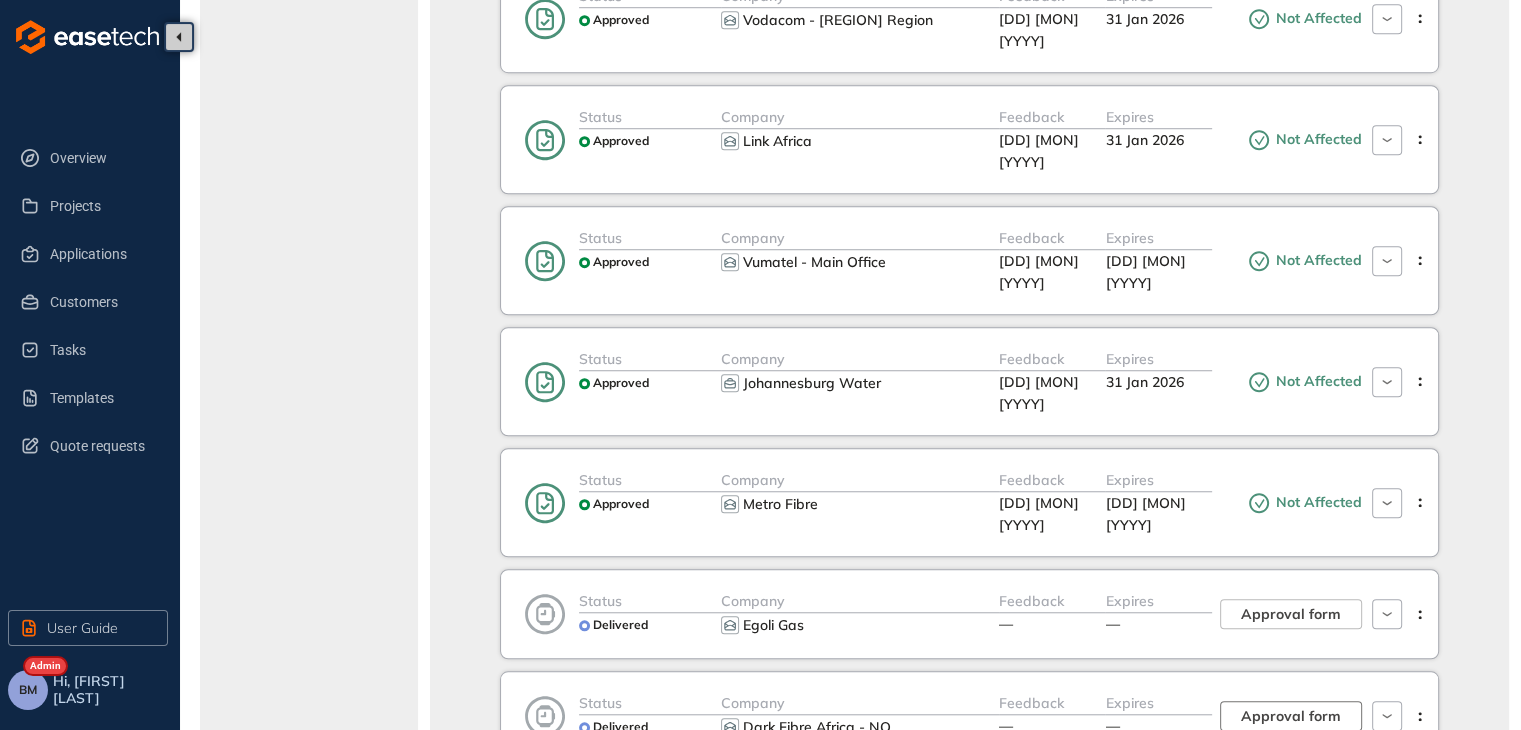 click on "Approval form" at bounding box center (1291, 716) 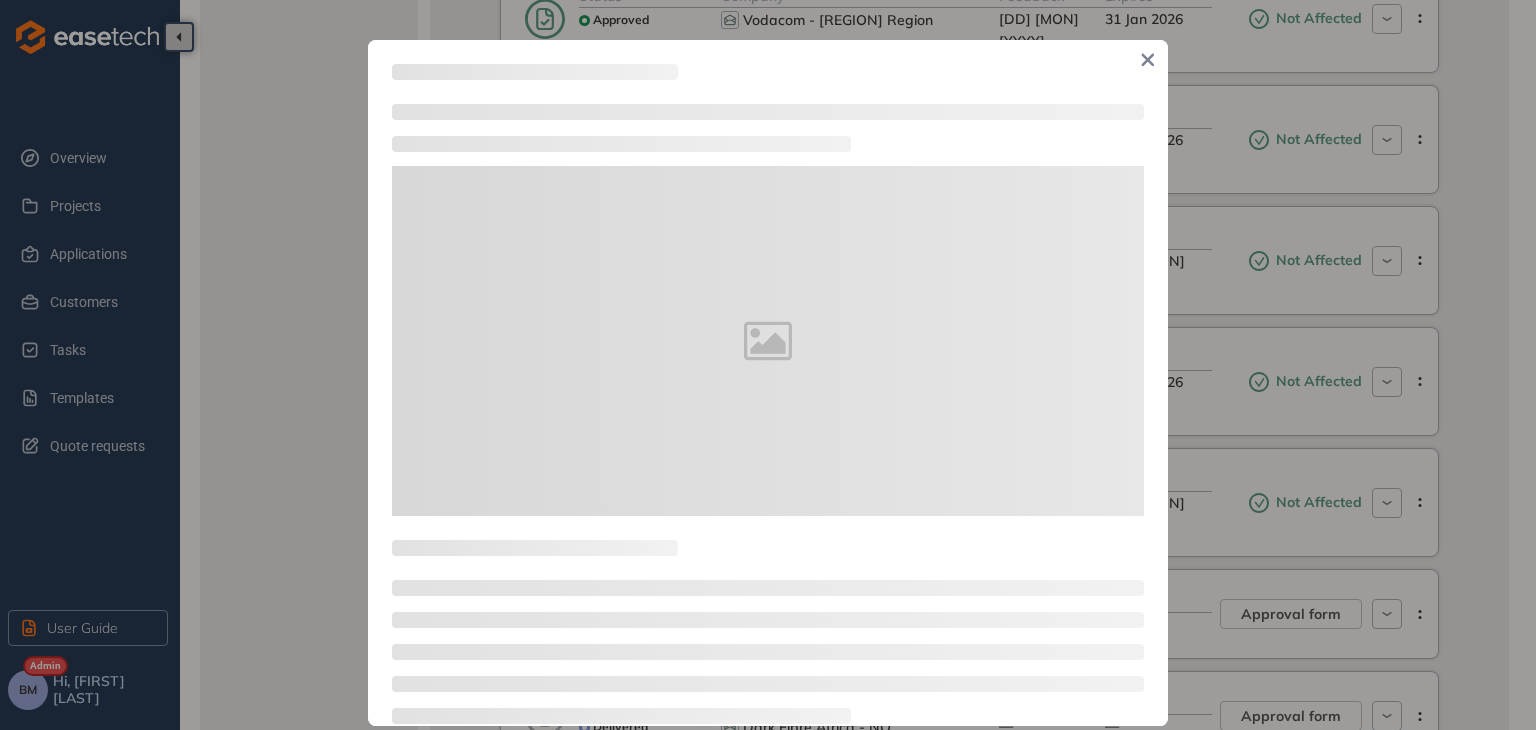 type on "**********" 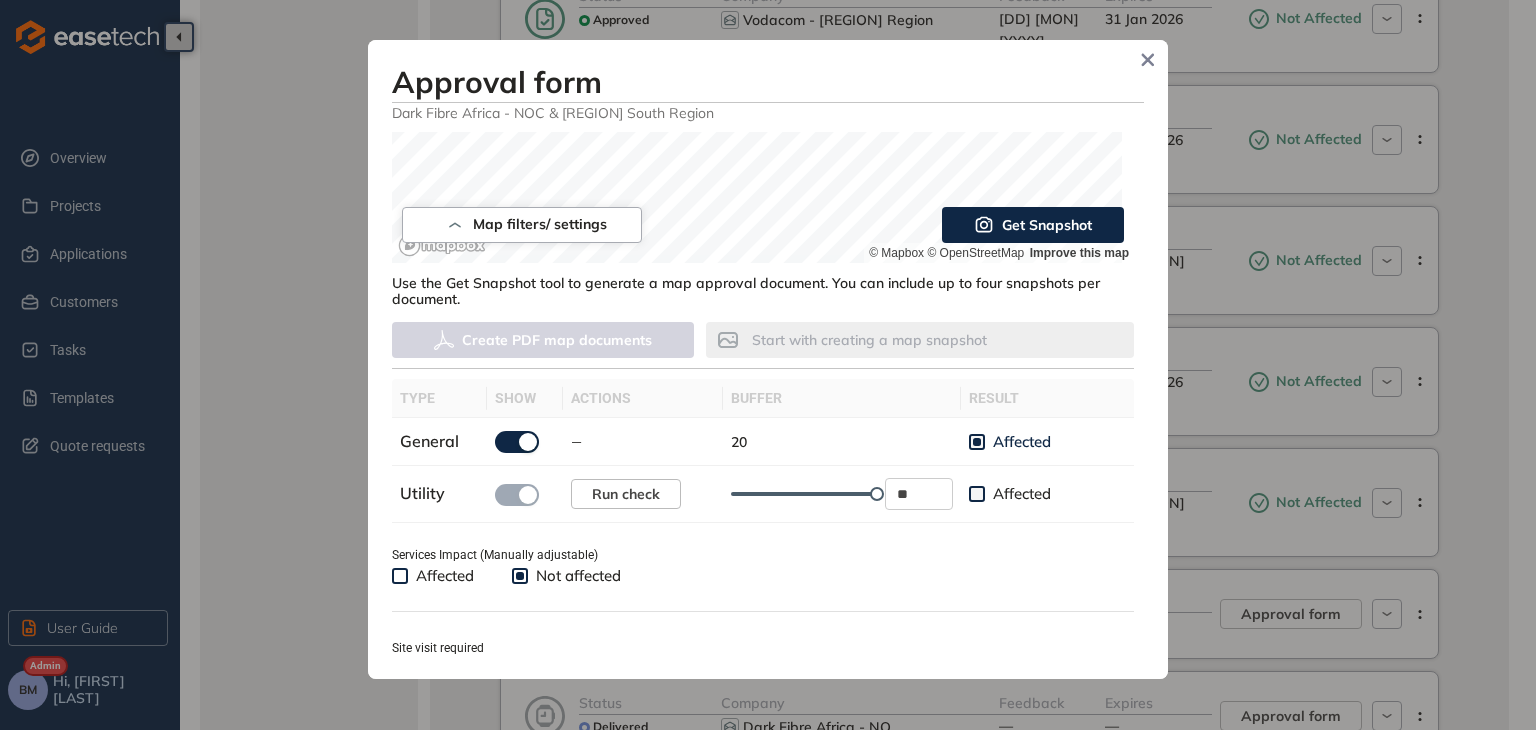 scroll, scrollTop: 500, scrollLeft: 0, axis: vertical 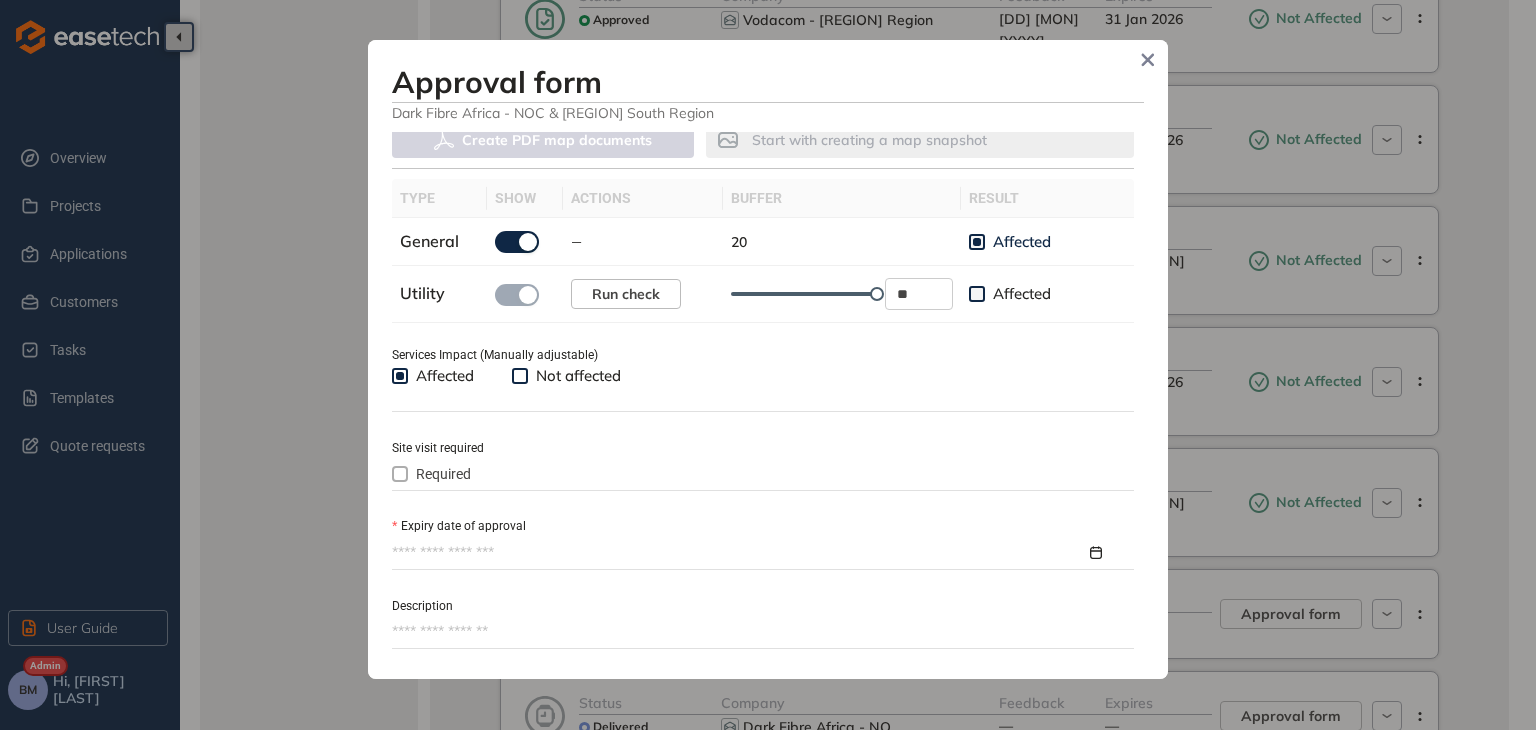 click on "Approval form Dark Fibre Africa - NOC & [REGION] South Region Use the tools below to assess the impact on your services and complete the required approval details. Map filters/ settings 100 m © Mapbox   © OpenStreetMap   Improve this map Get Snapshot Use the Get Snapshot tool to generate a map approval document. You can include up to four snapshots per document. Create PDF map documents Start with creating a map snapshot type show actions buffer result General — 20 Affected Utility Run check ** Affected Services Impact (Manually adjustable)  Affected Not affected Site visit required Required Expiry date of approval Description Authorization/Licence Document type Final approval Add document Generate document Approved *You may save your changes and return later without approving the item, or proceed by selecting the "Approved" checkbox. If approving now, please ensure that at least one approval document has been uploaded beforehand. Cancel changes Save changes" at bounding box center (768, 359) 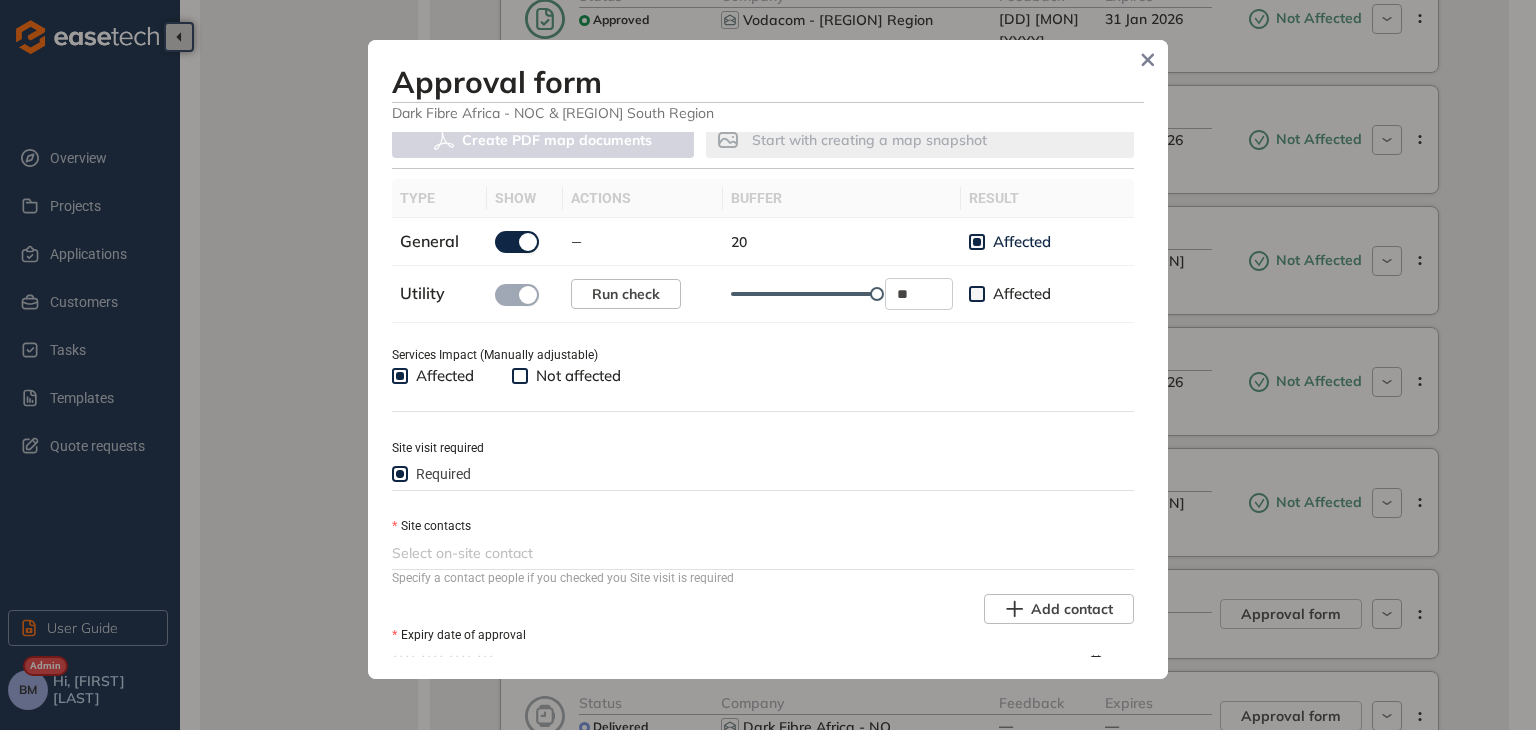 click on "Select on-site contact" at bounding box center [763, 553] 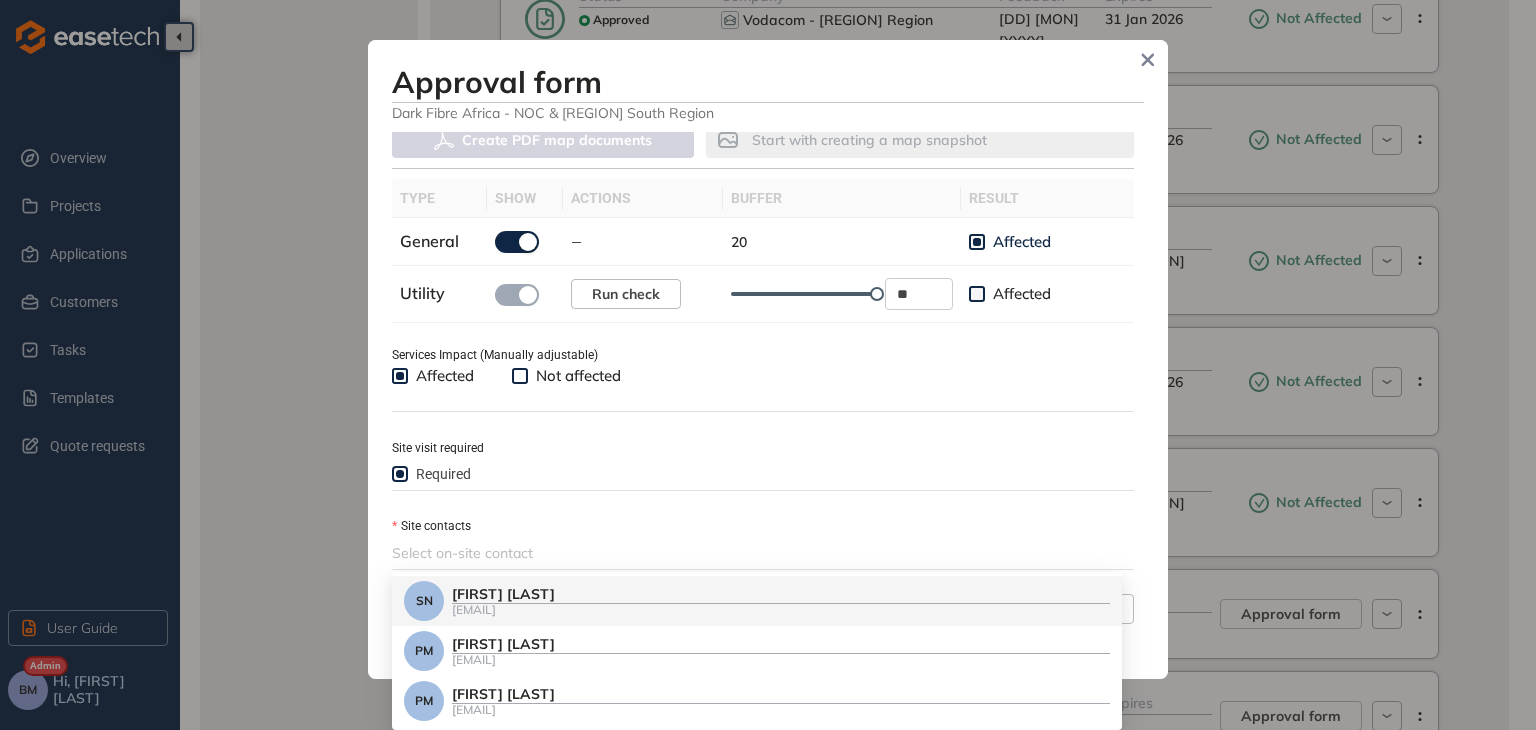 click on "[FIRST] [LAST]" at bounding box center (781, 594) 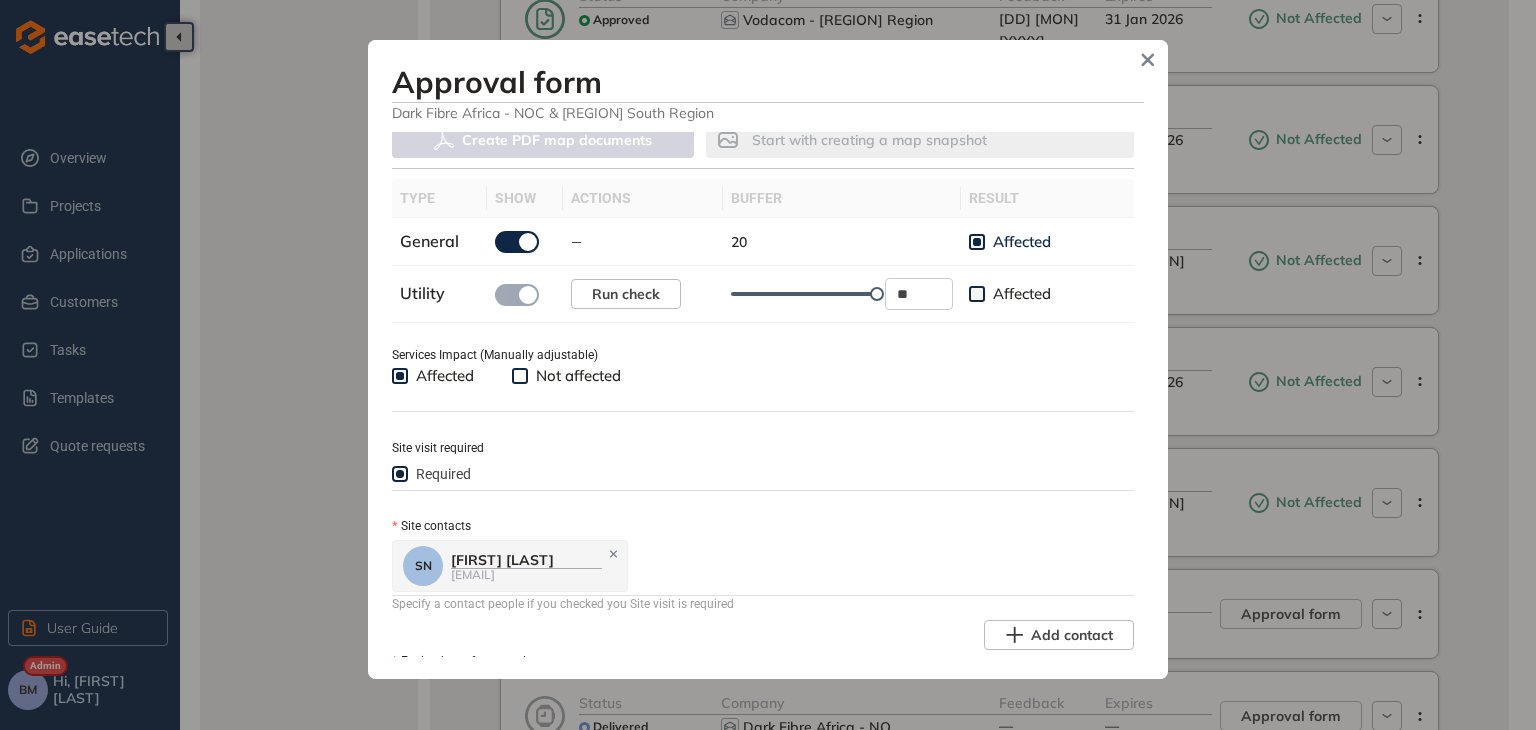 click on "[FIRST] [LAST] [EMAIL]" at bounding box center (761, 566) 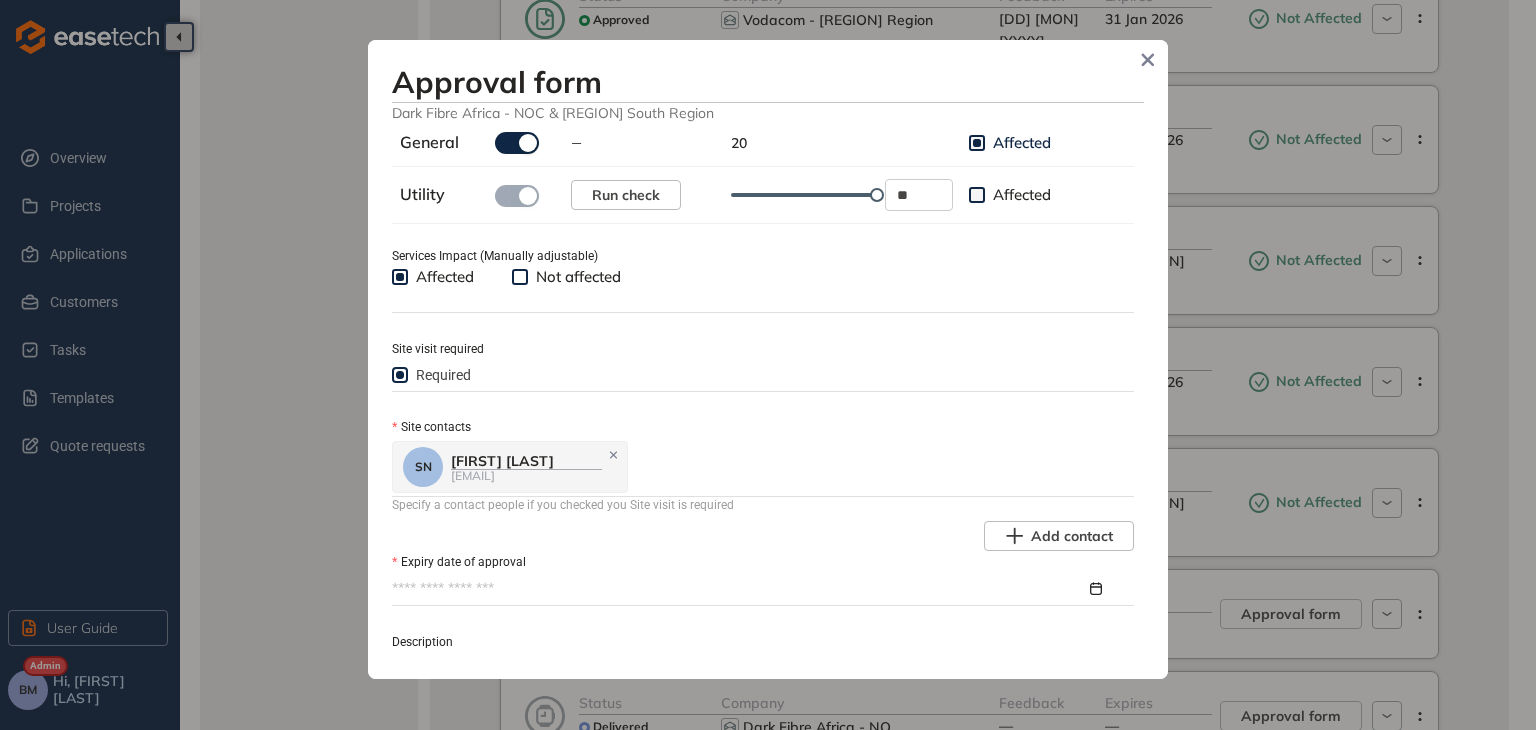 scroll, scrollTop: 900, scrollLeft: 0, axis: vertical 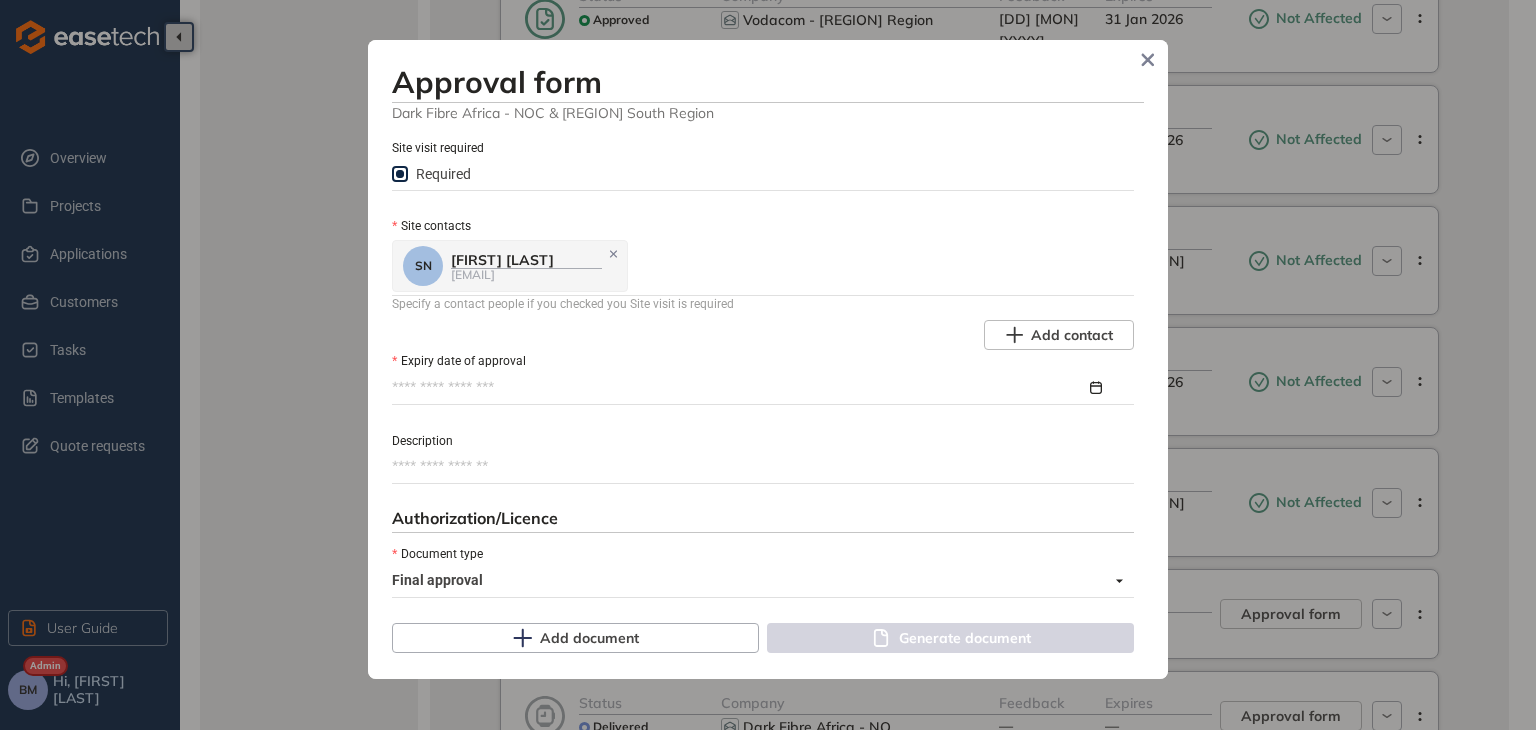 click on "Expiry date of approval" at bounding box center (739, 388) 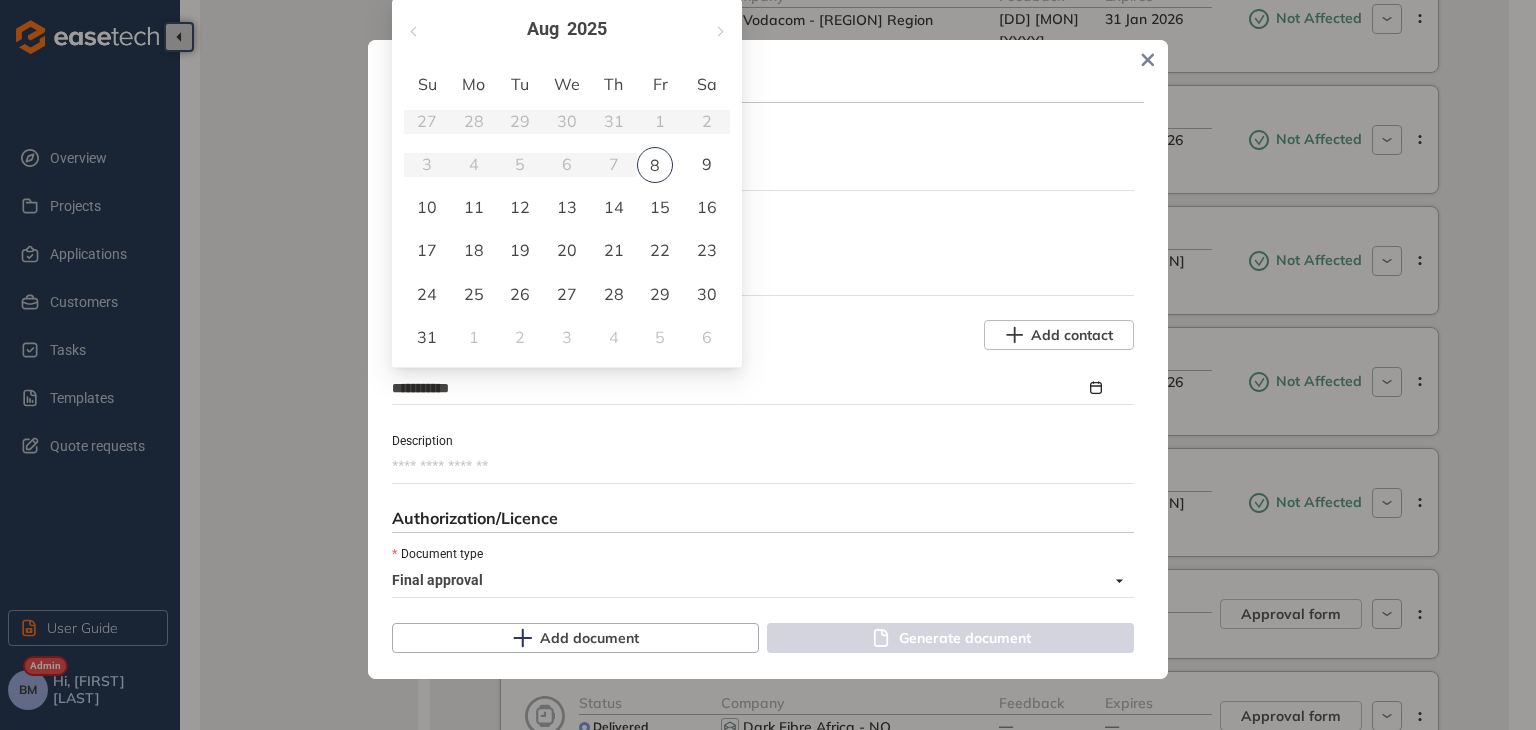 type on "**********" 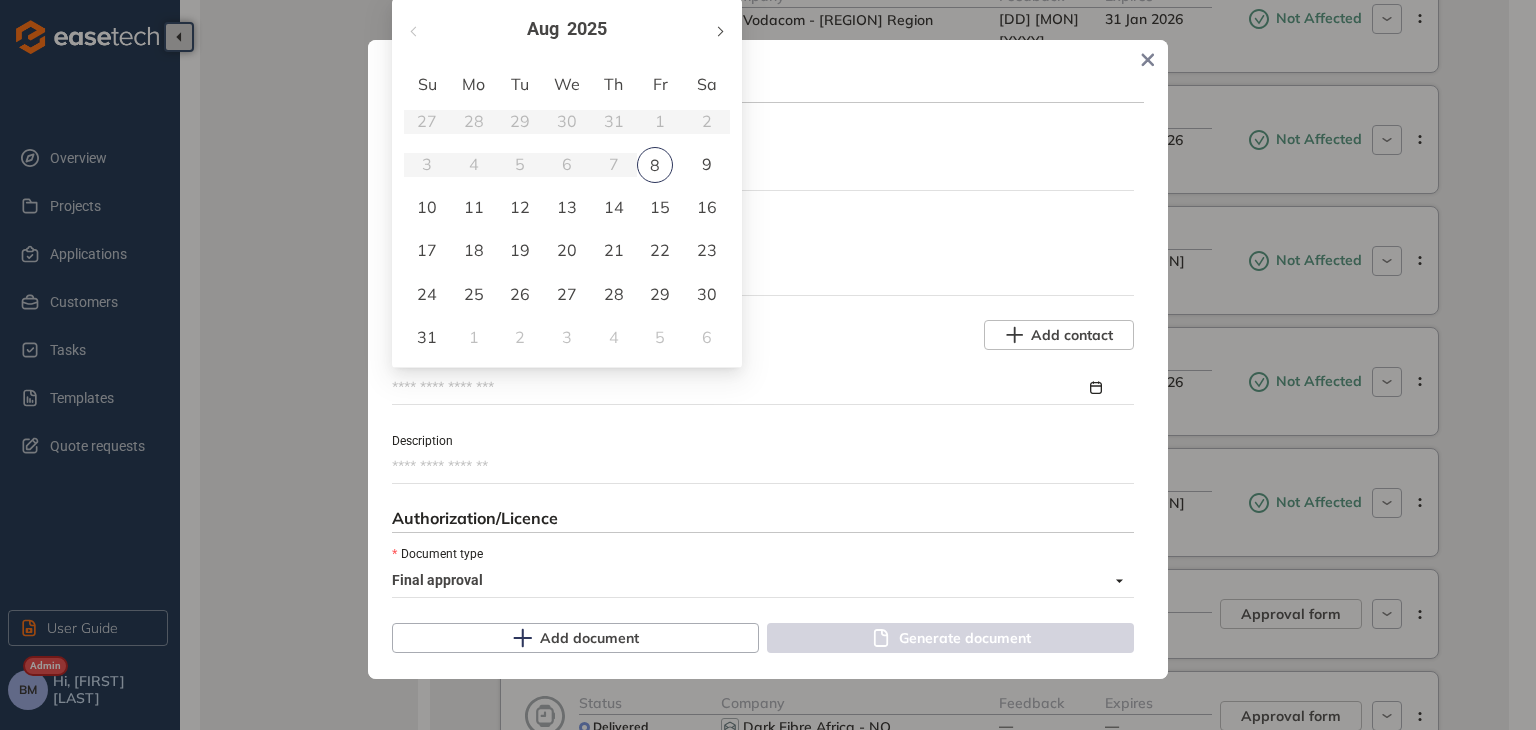 click at bounding box center [719, 31] 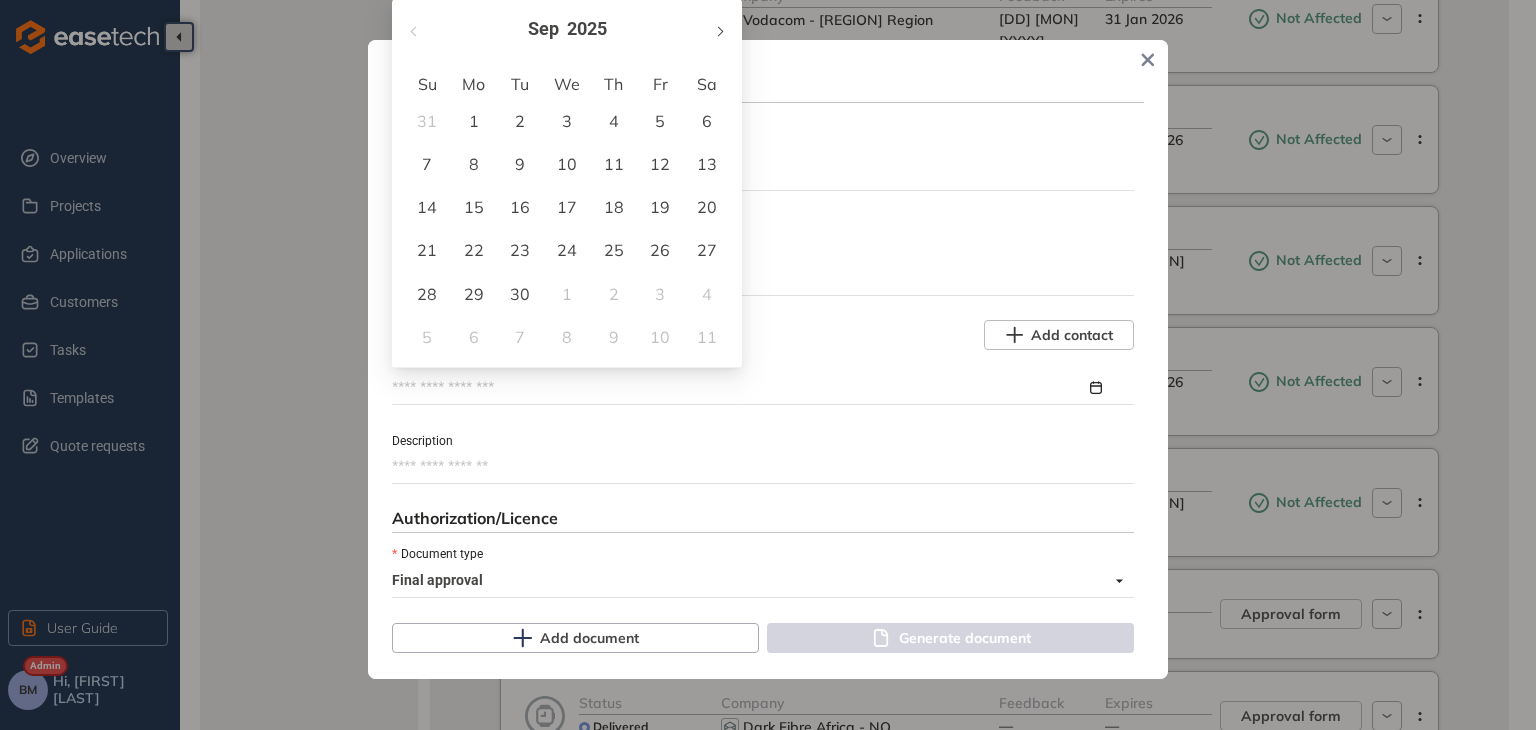 click at bounding box center (719, 31) 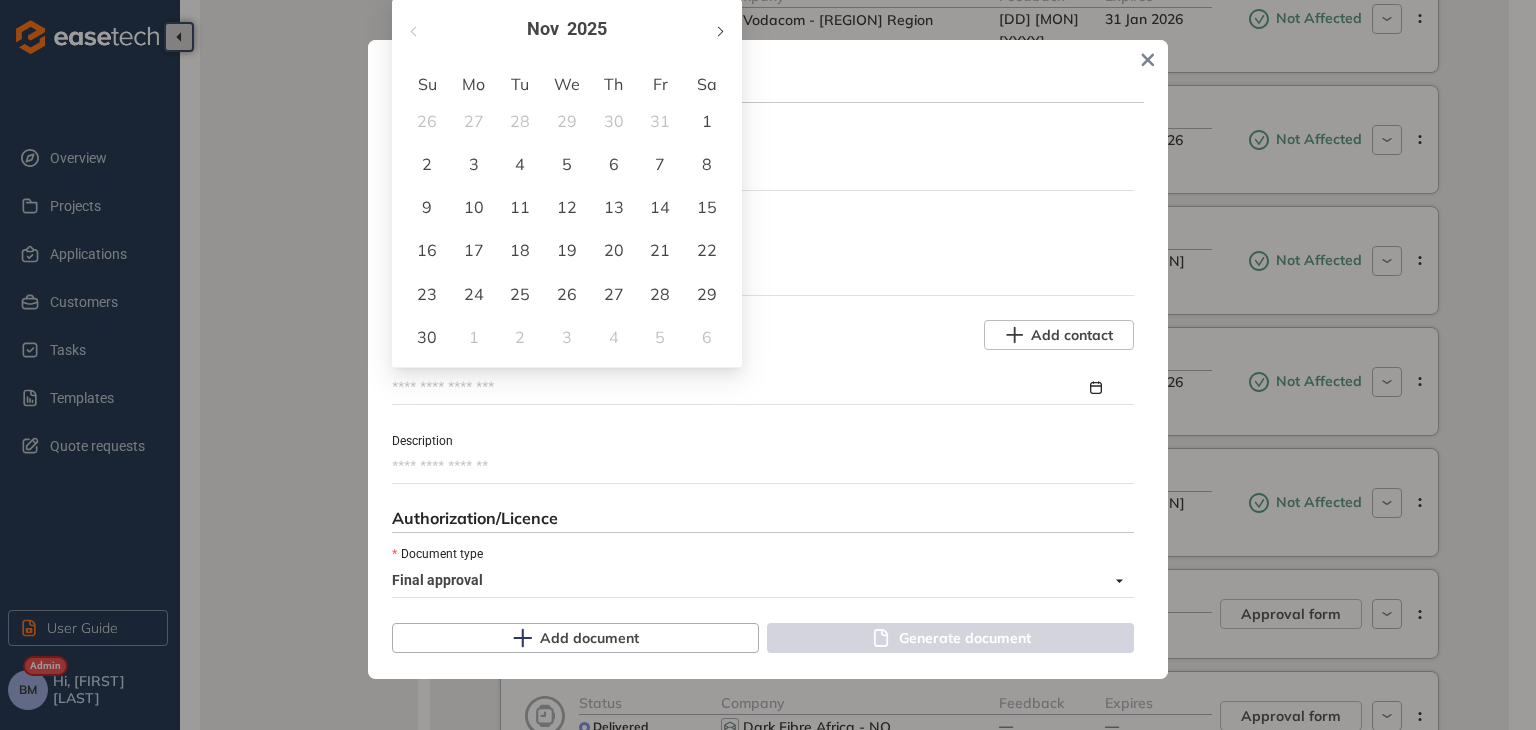 click at bounding box center [719, 29] 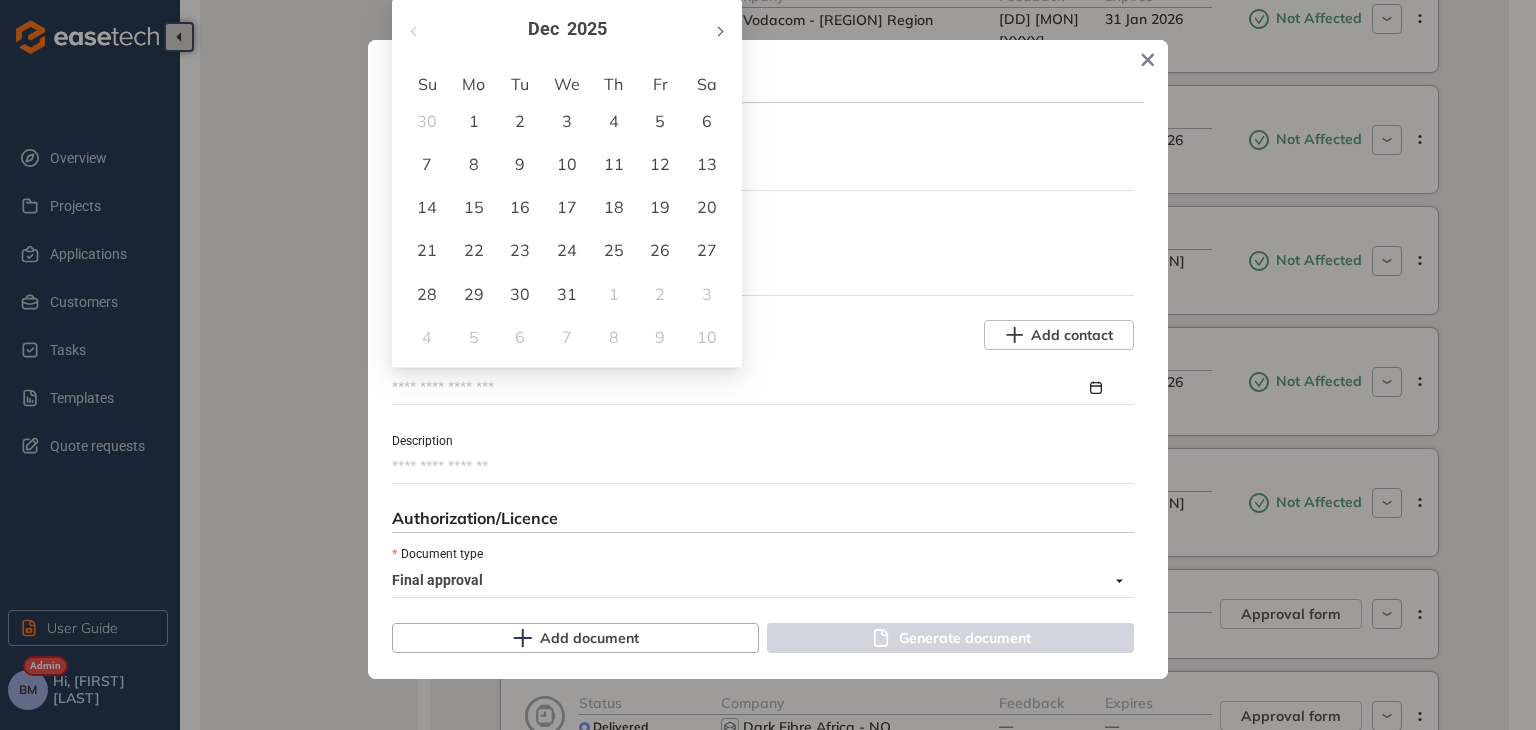 click at bounding box center (719, 29) 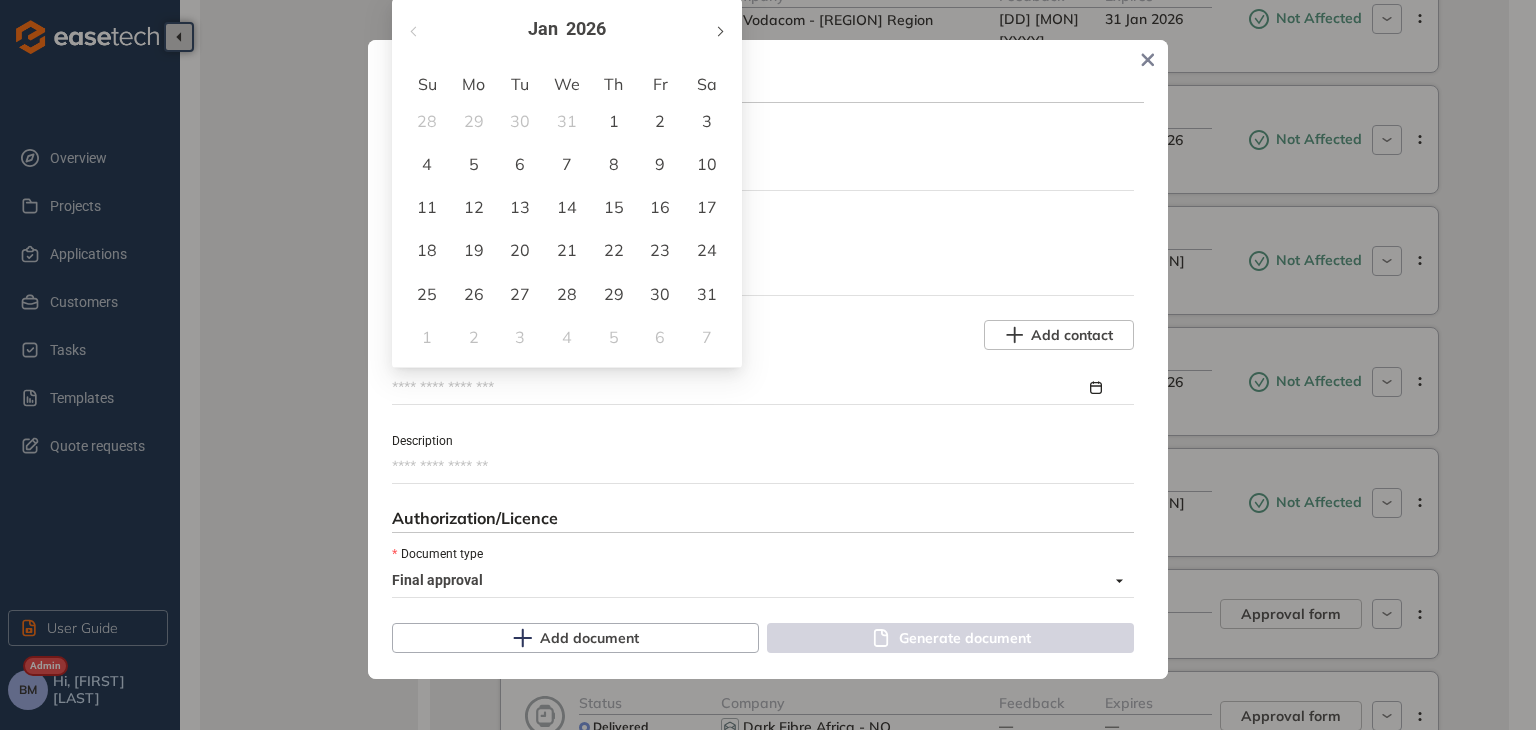 click at bounding box center (719, 29) 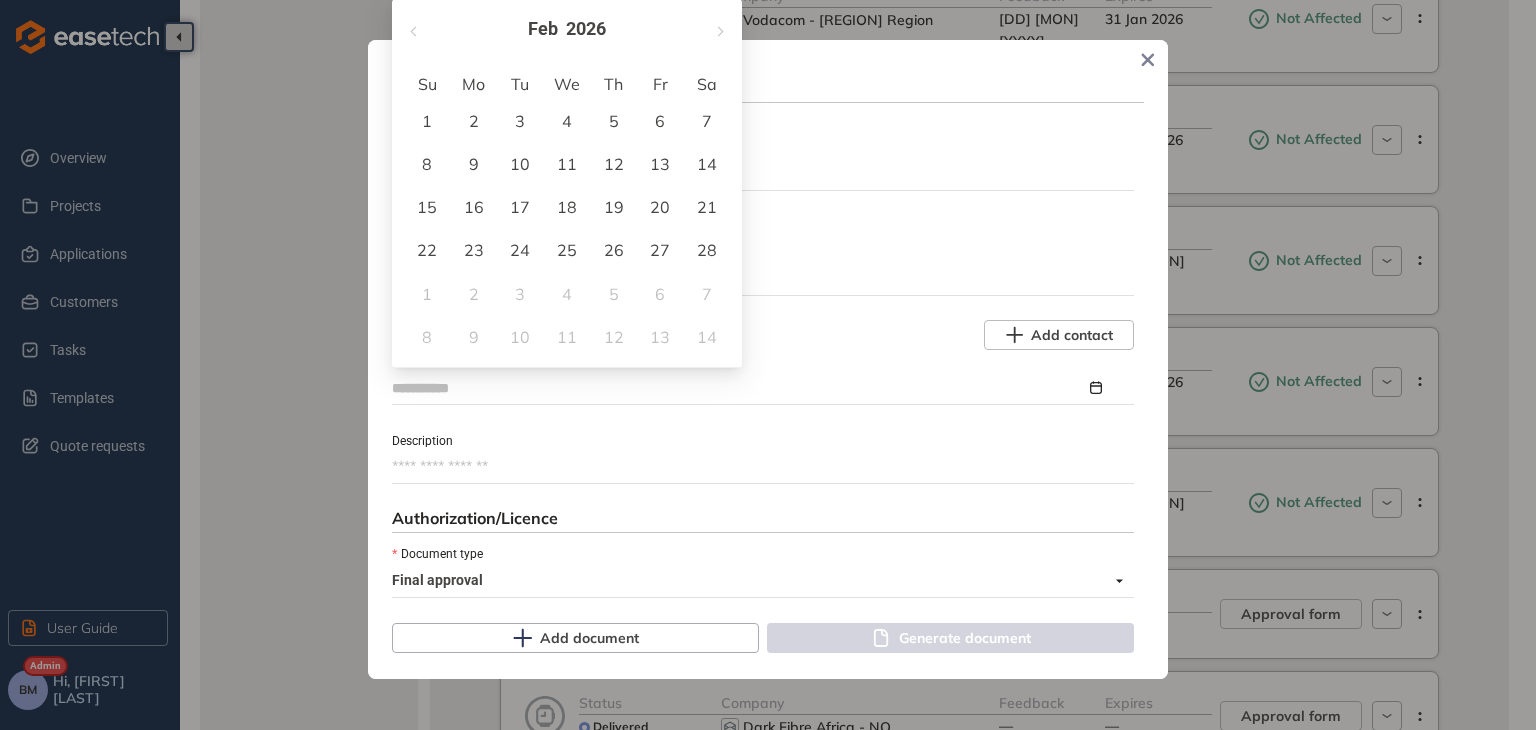 type on "**********" 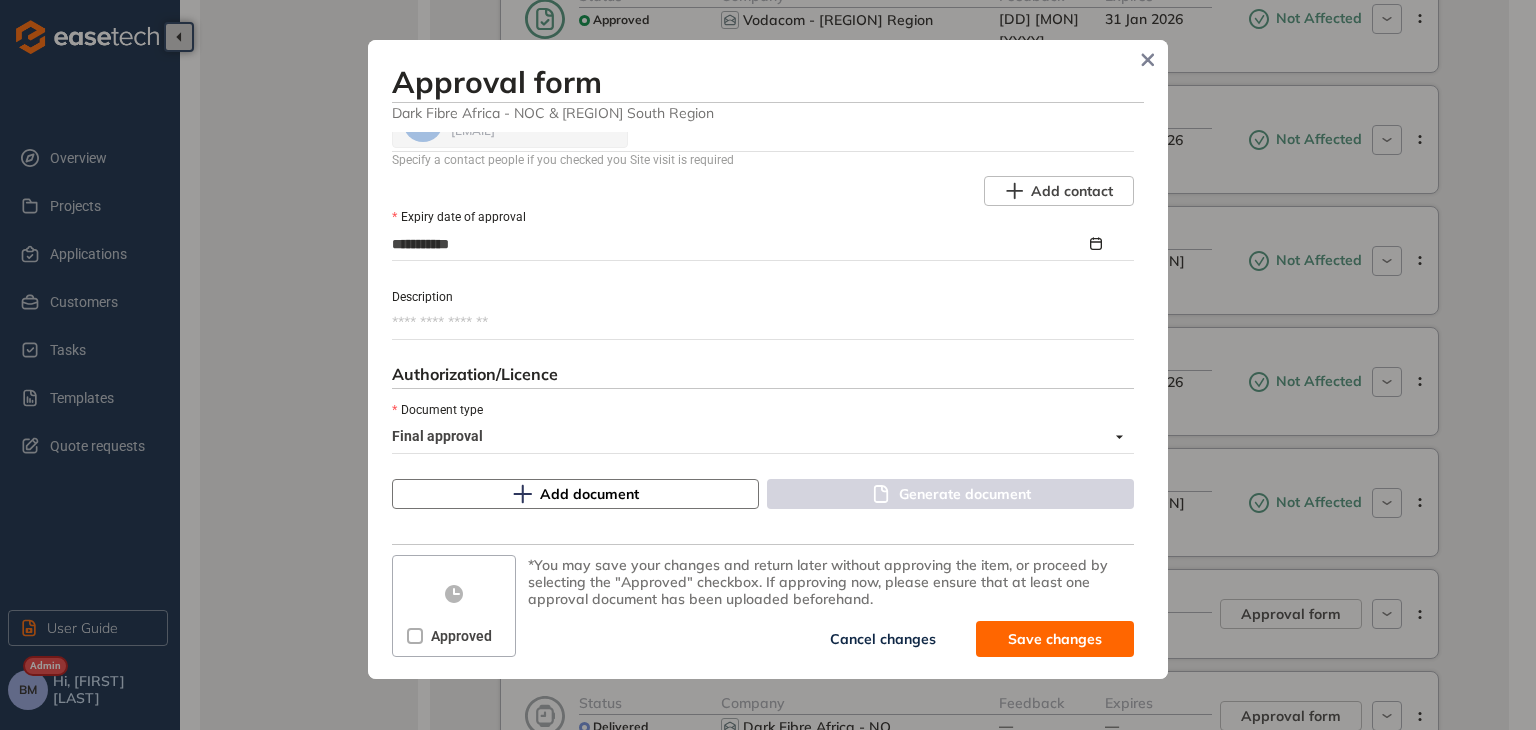 scroll, scrollTop: 1052, scrollLeft: 0, axis: vertical 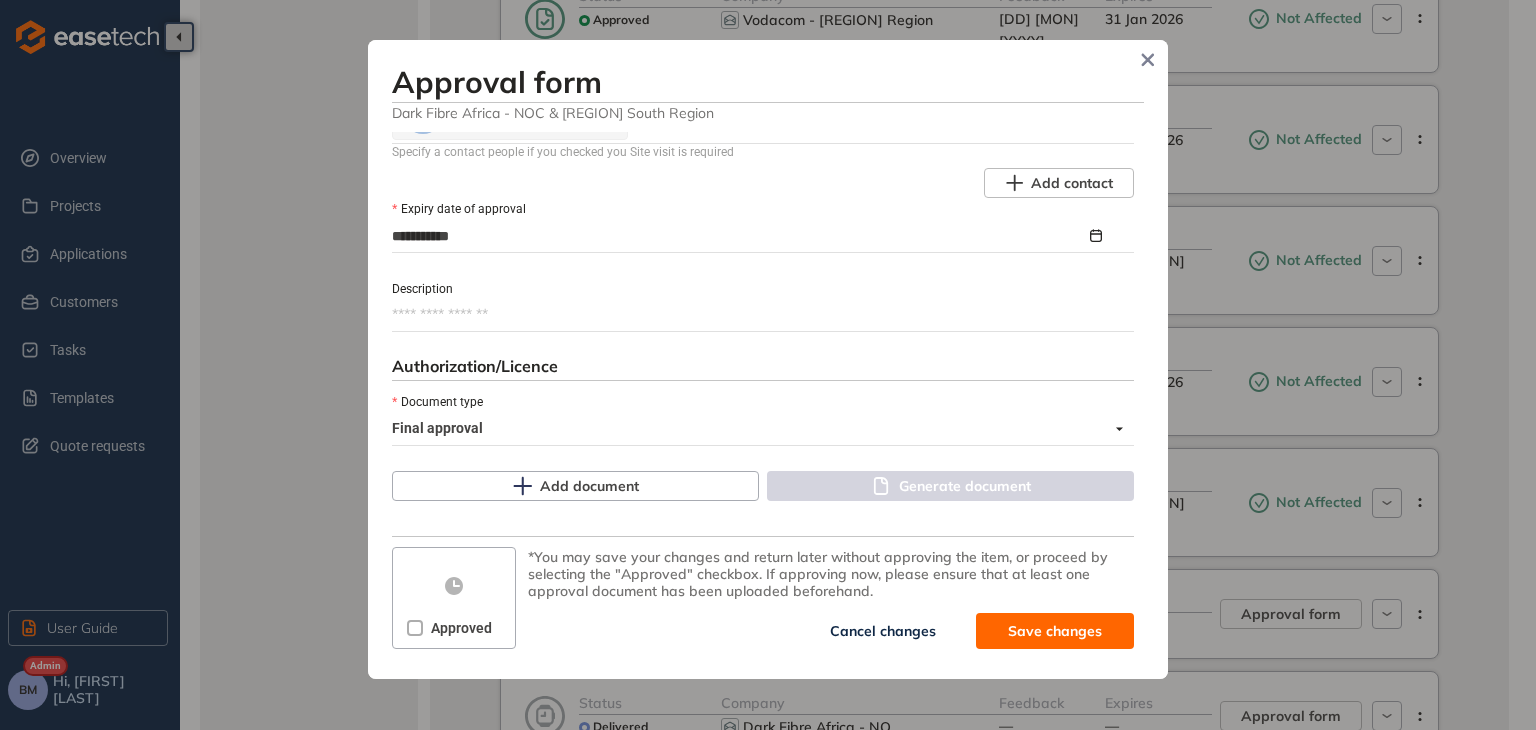 click on "Description" at bounding box center (763, 315) 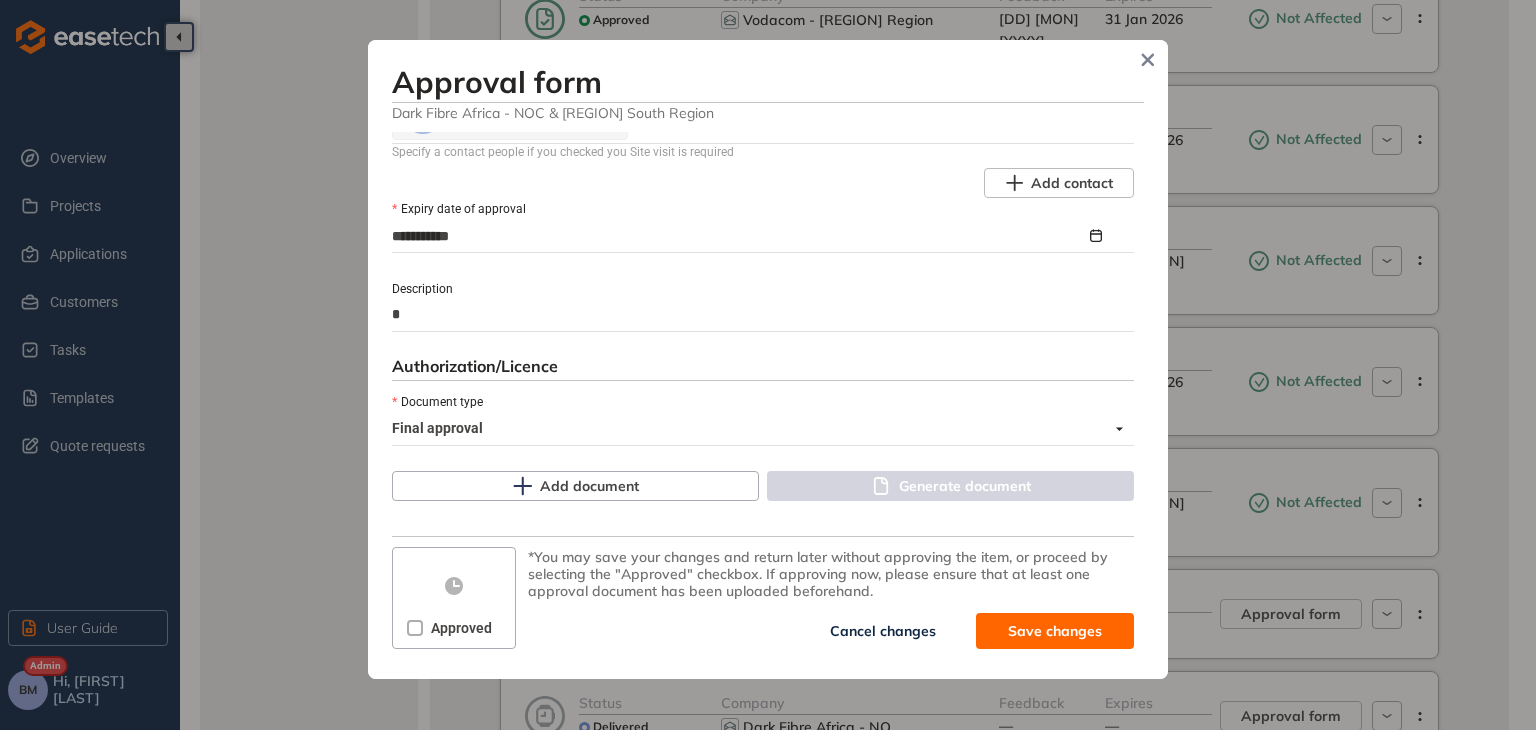 type on "**********" 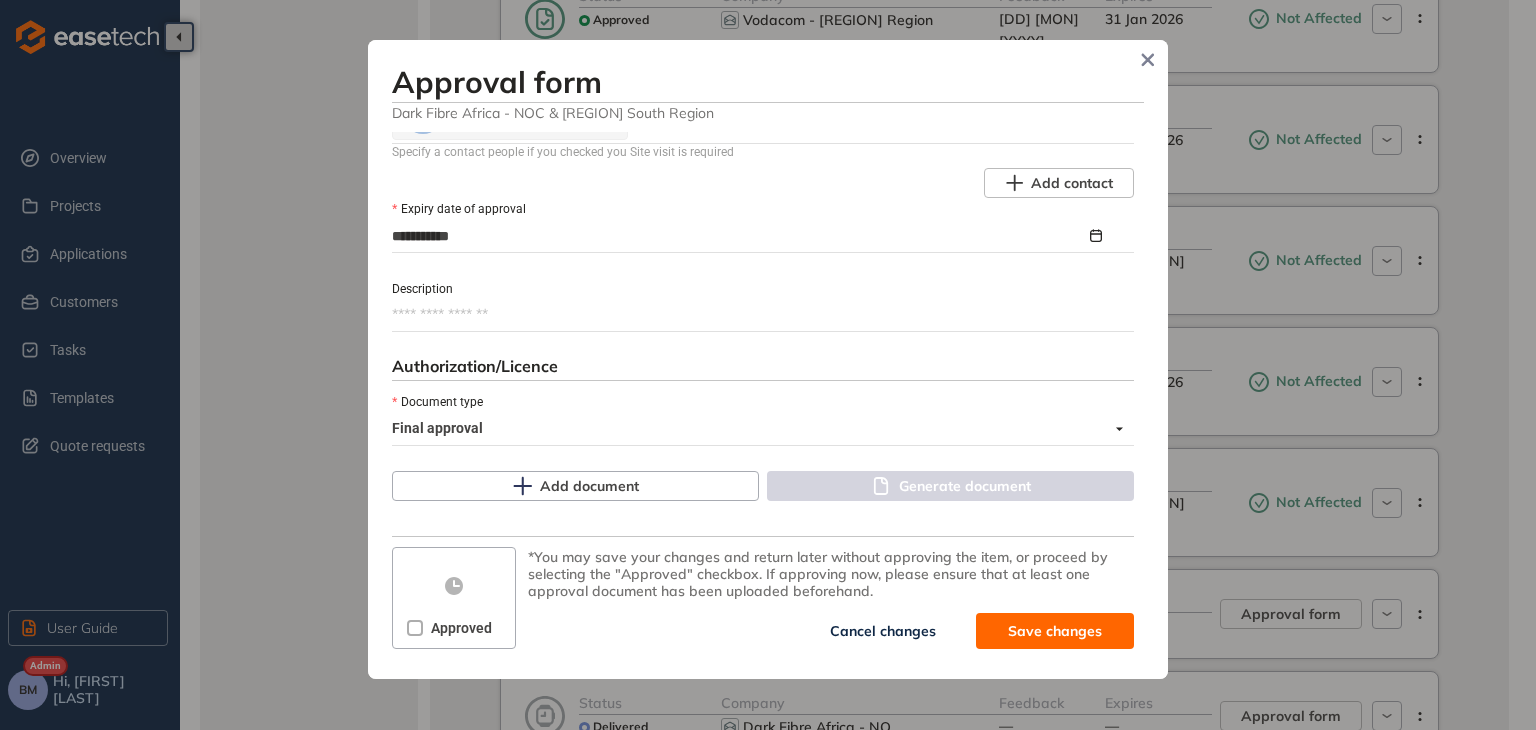 type on "*" 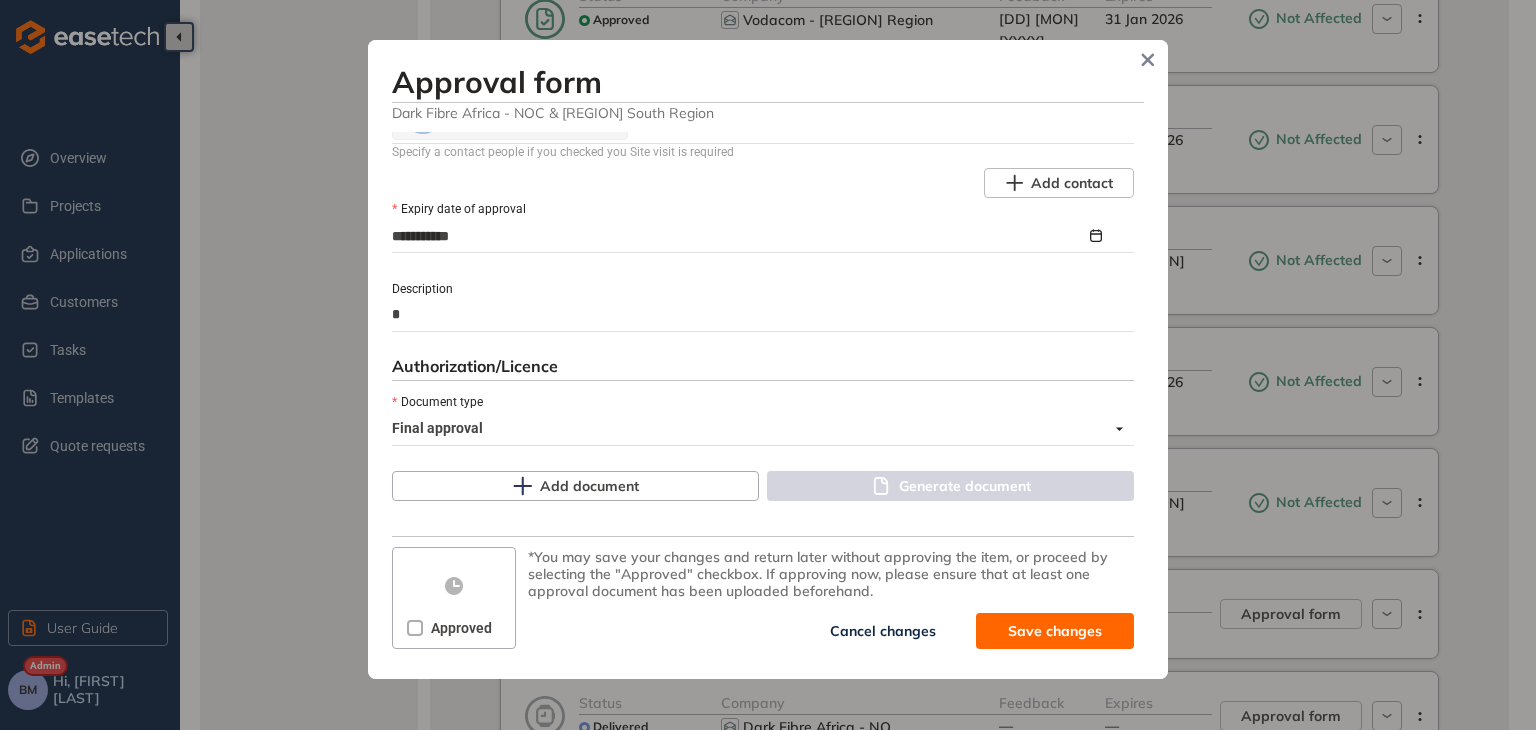 type on "**" 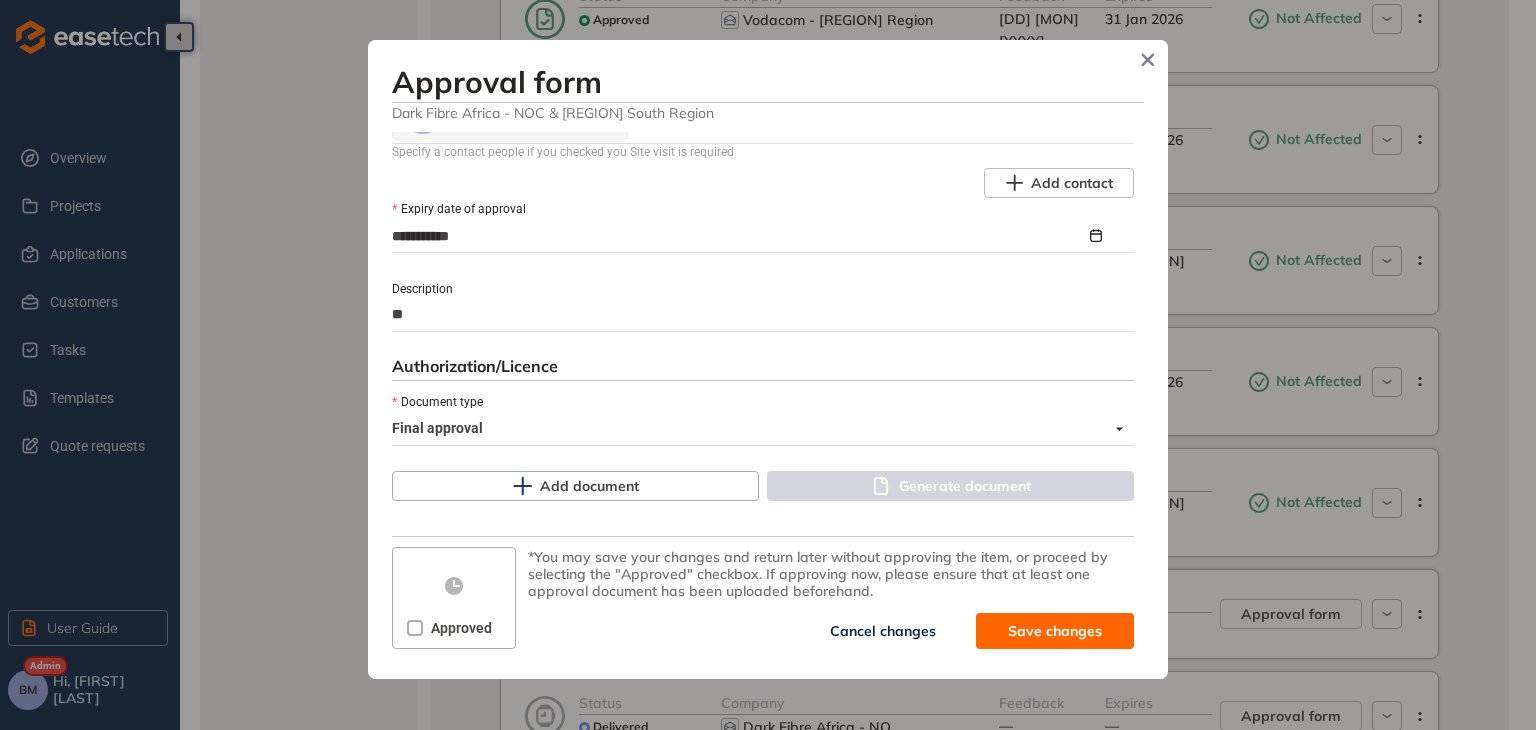 type on "***" 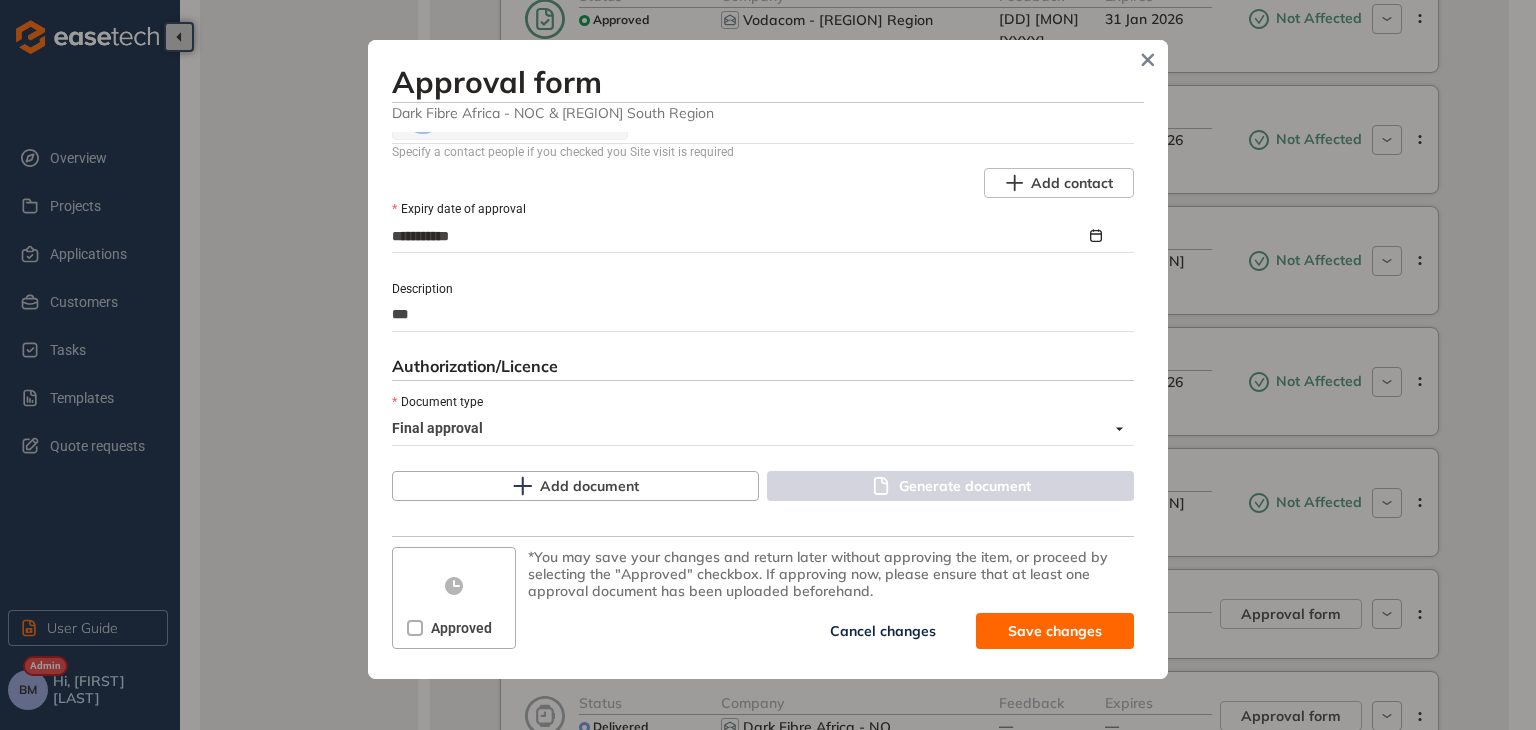 type on "****" 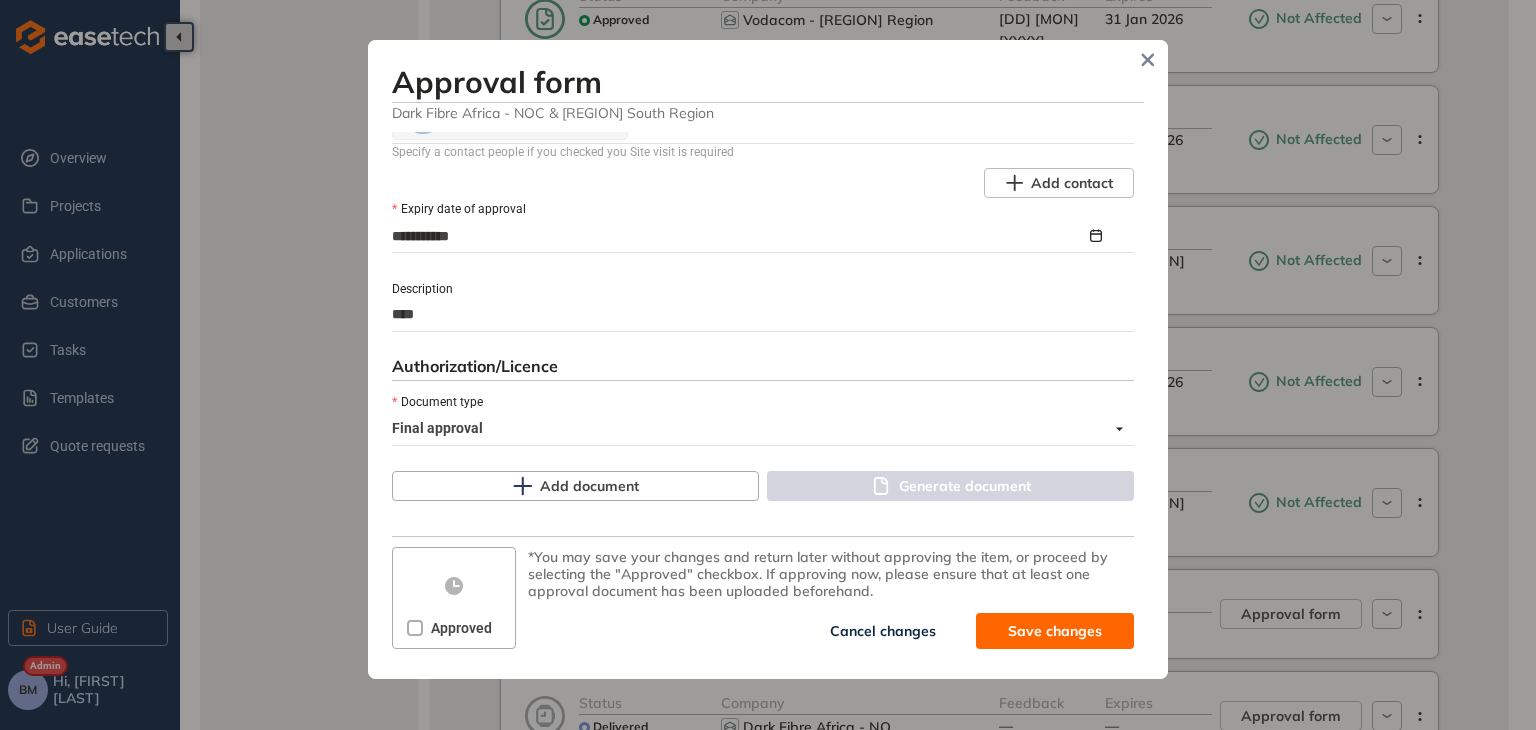 type on "*****" 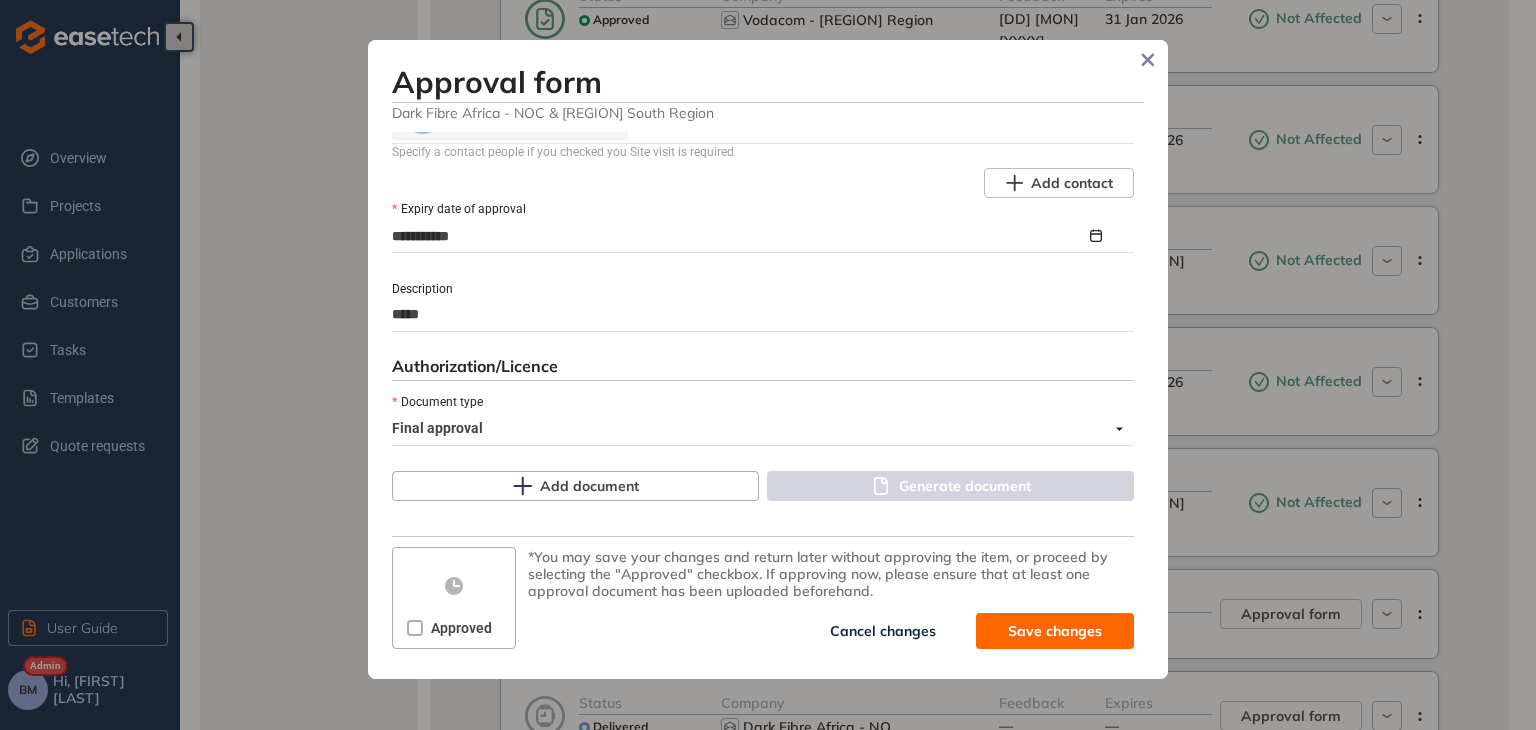 type on "******" 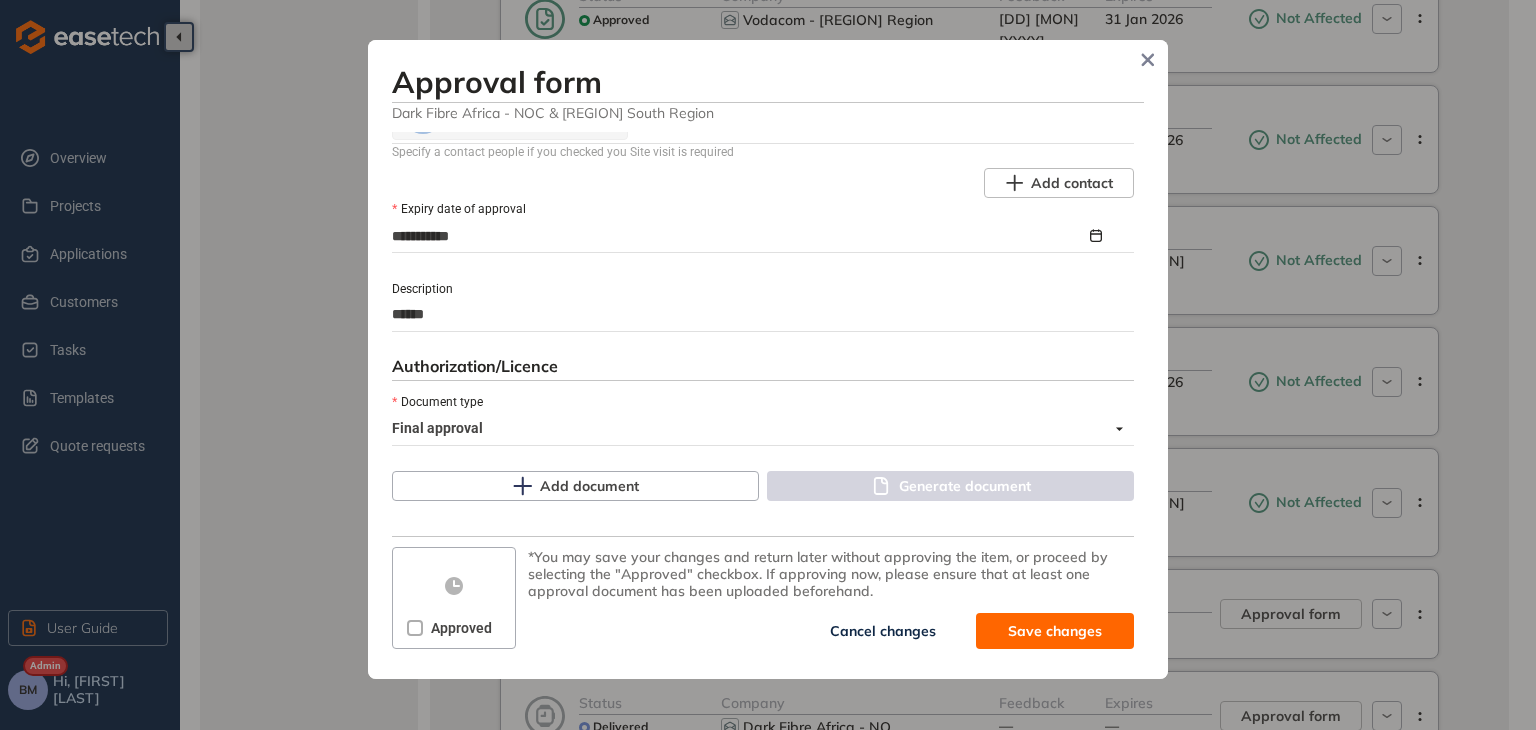 type on "*****" 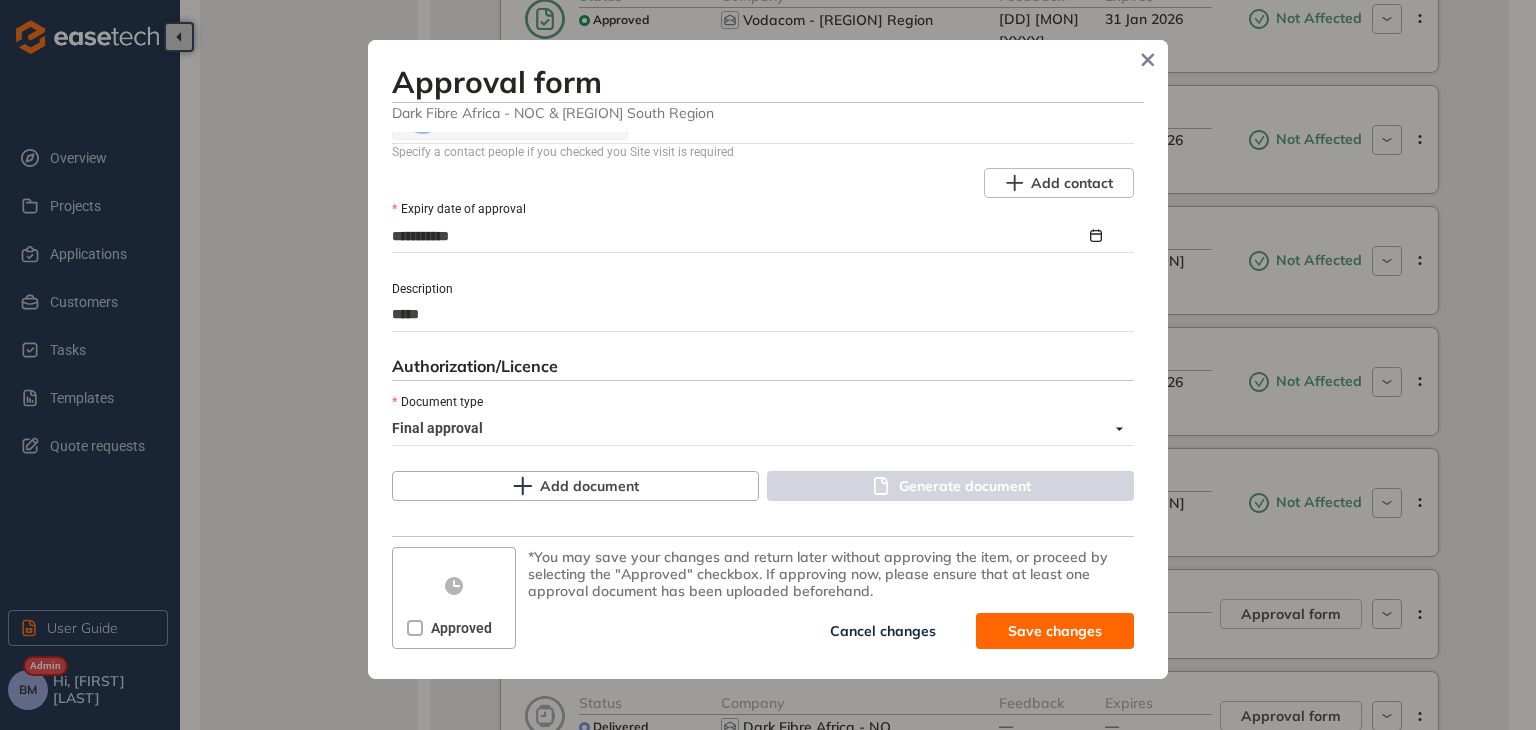type on "******" 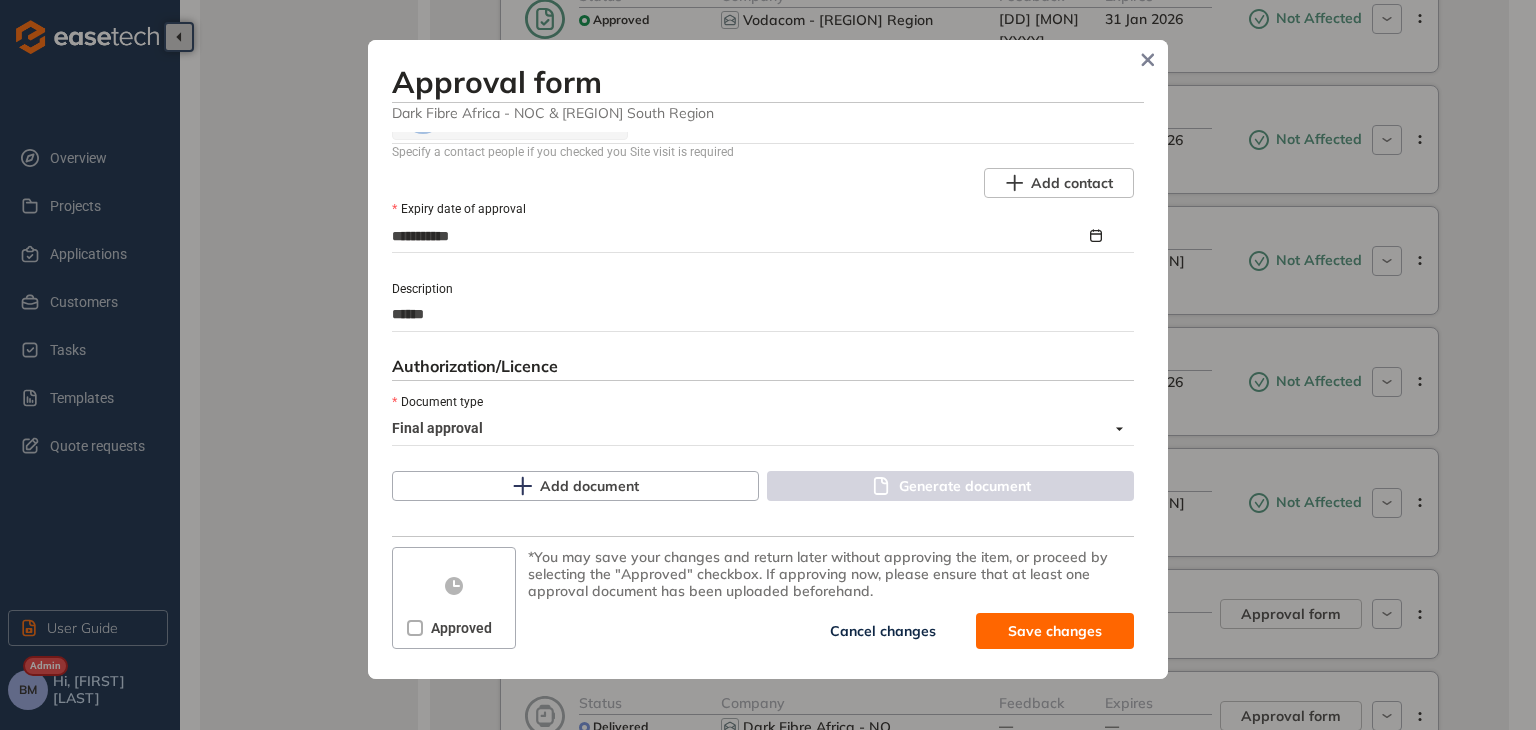 type on "*******" 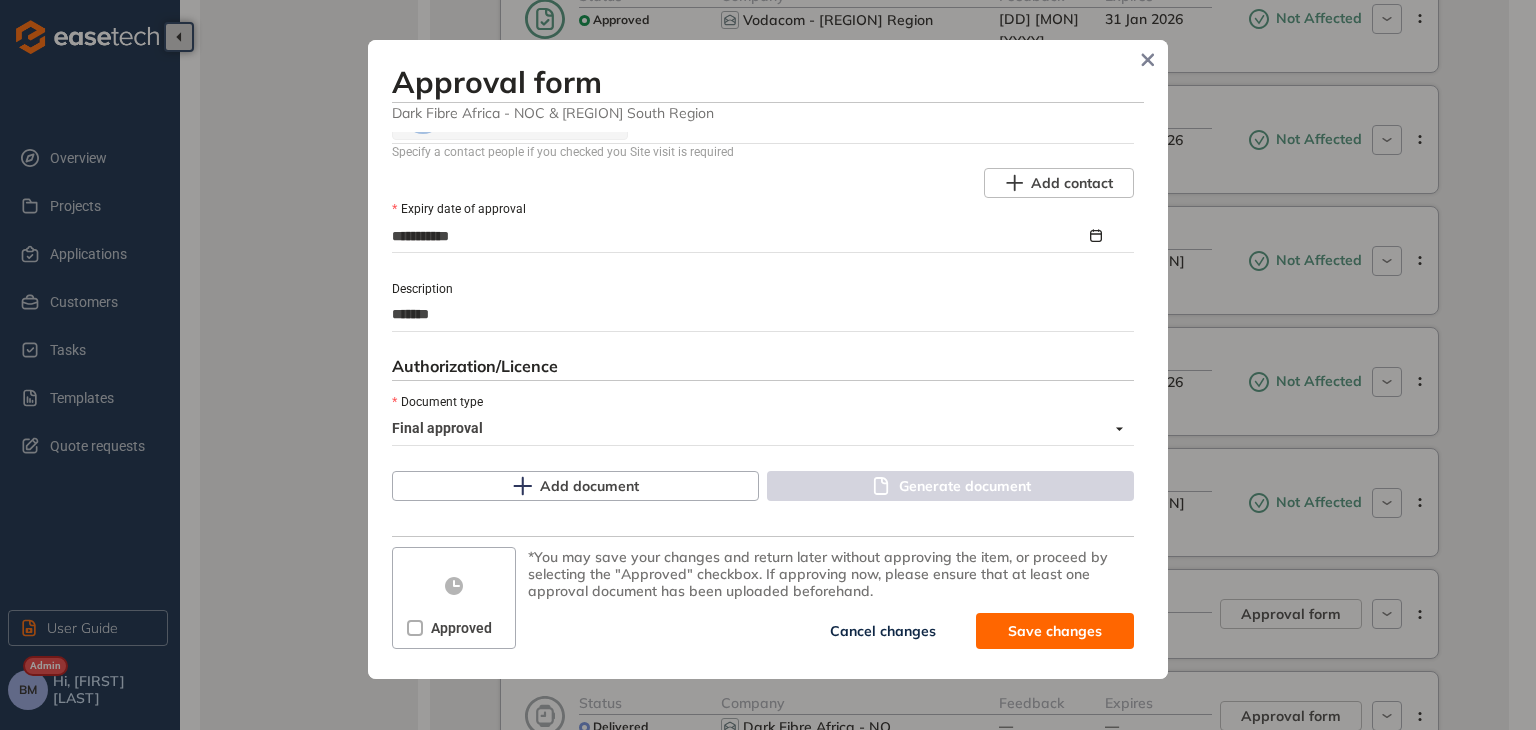 type on "********" 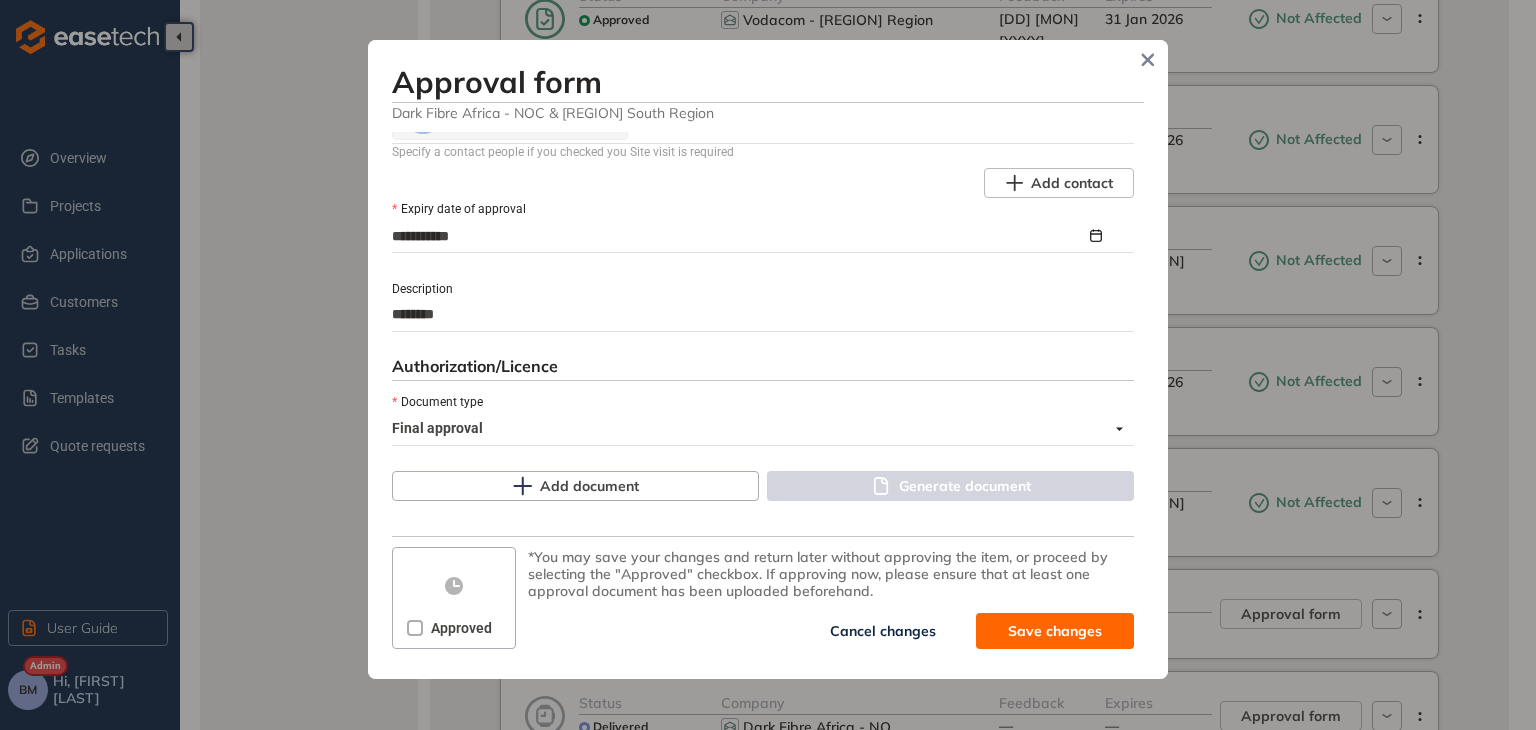 type on "********" 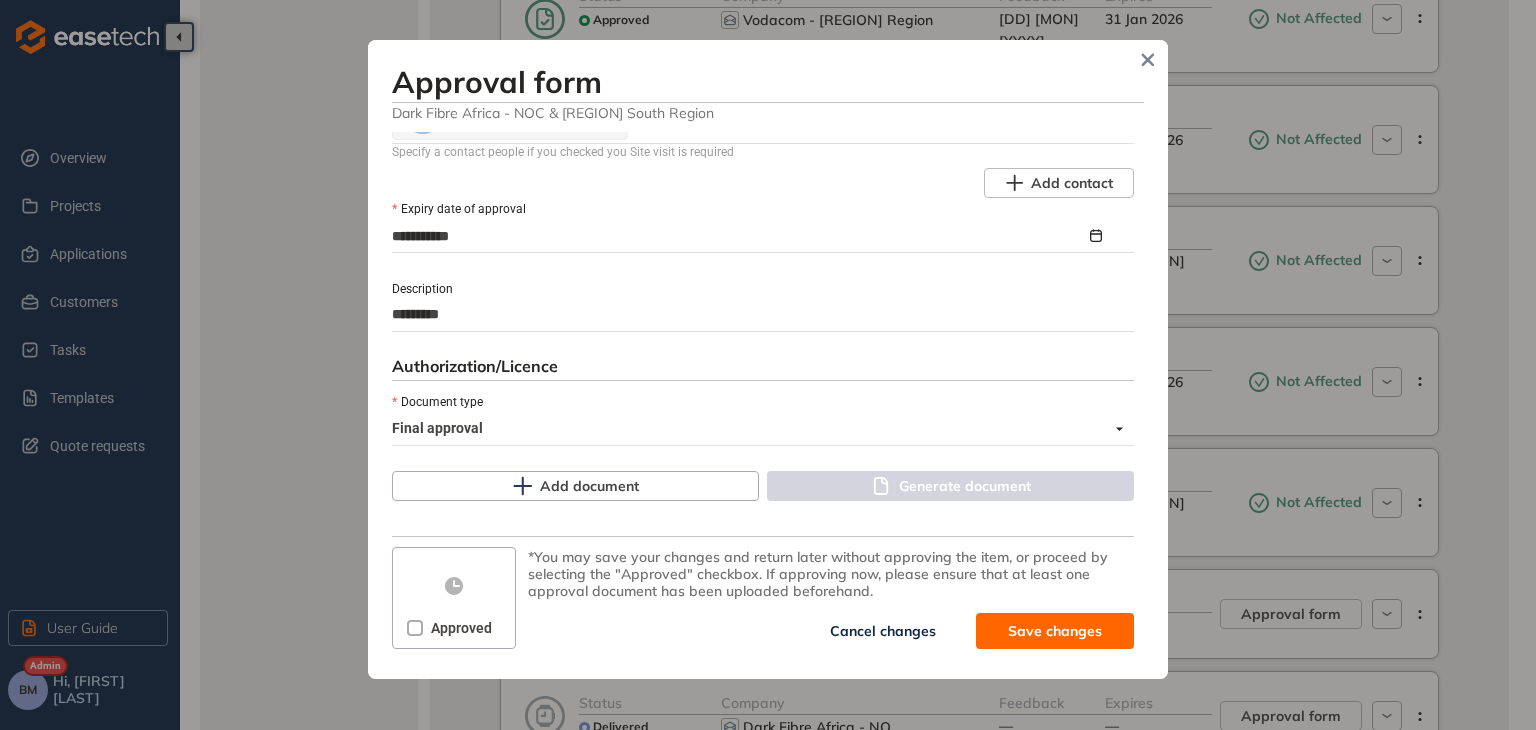 type on "**********" 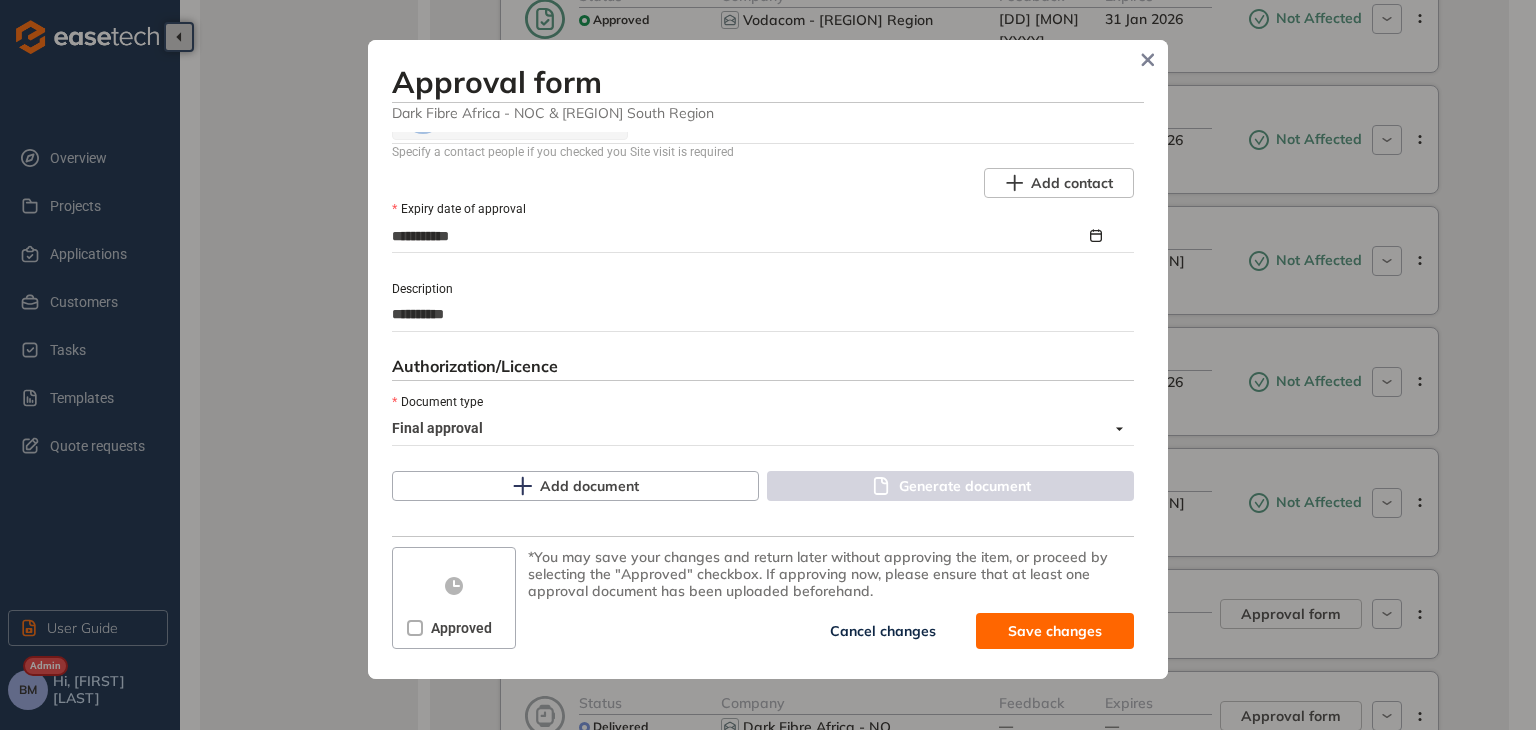type on "**********" 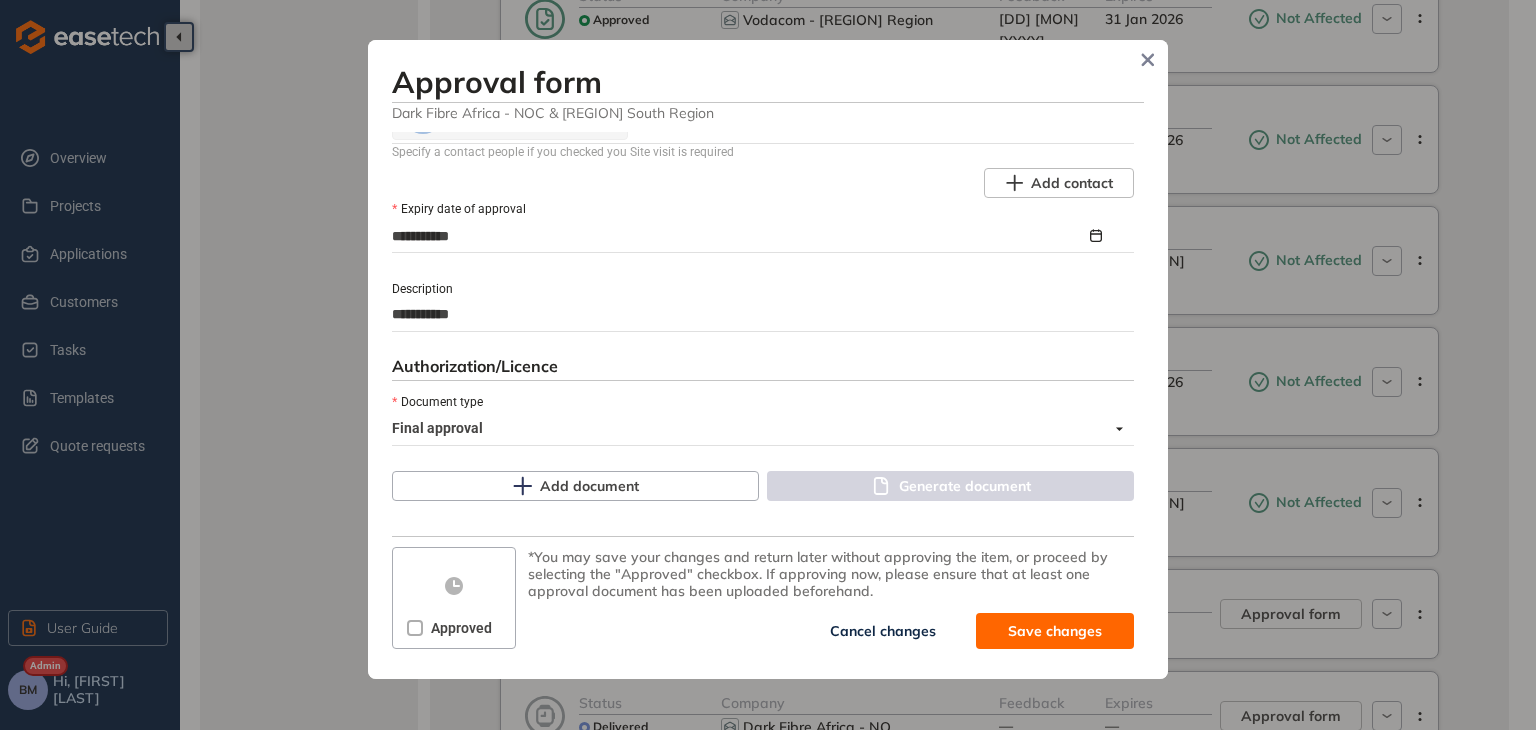 type on "**********" 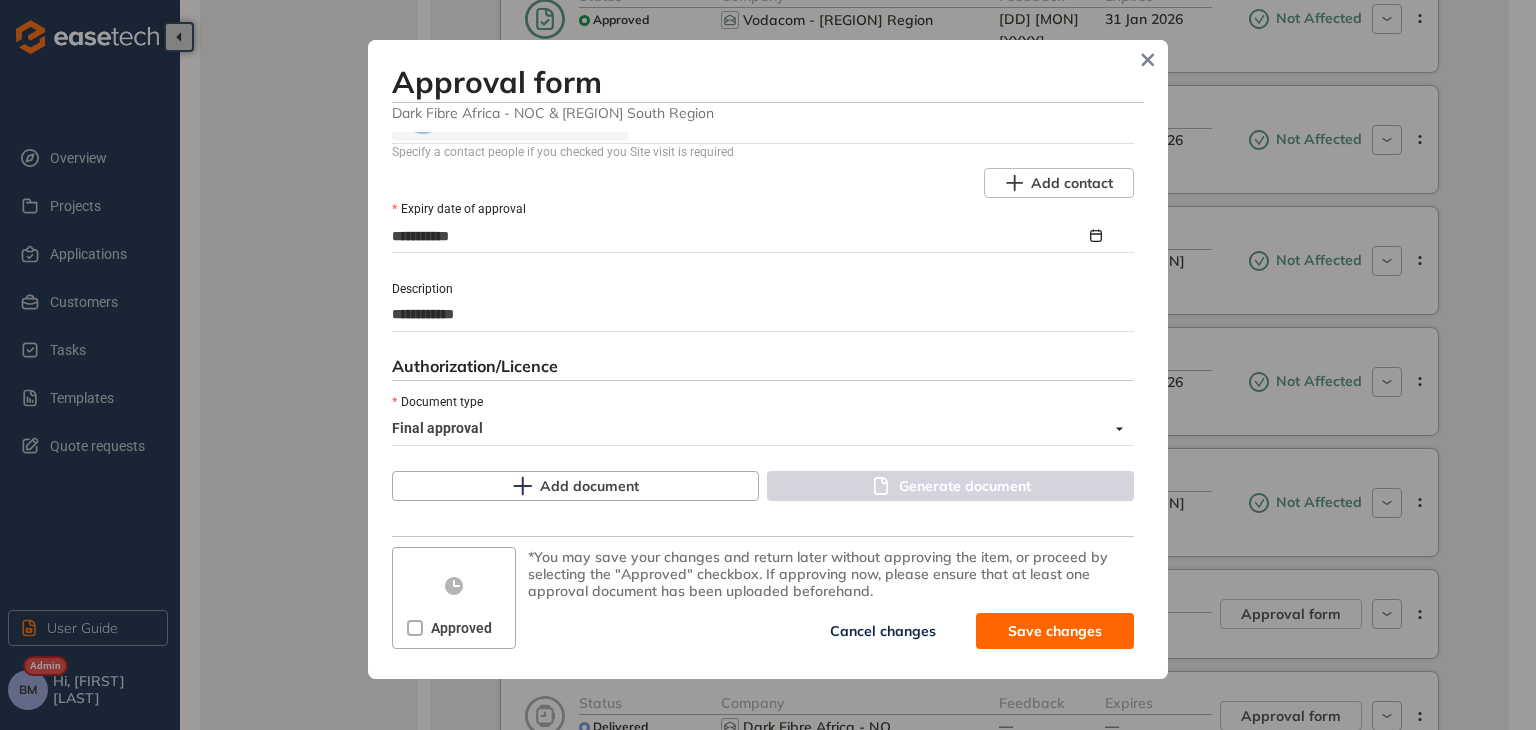 type on "**********" 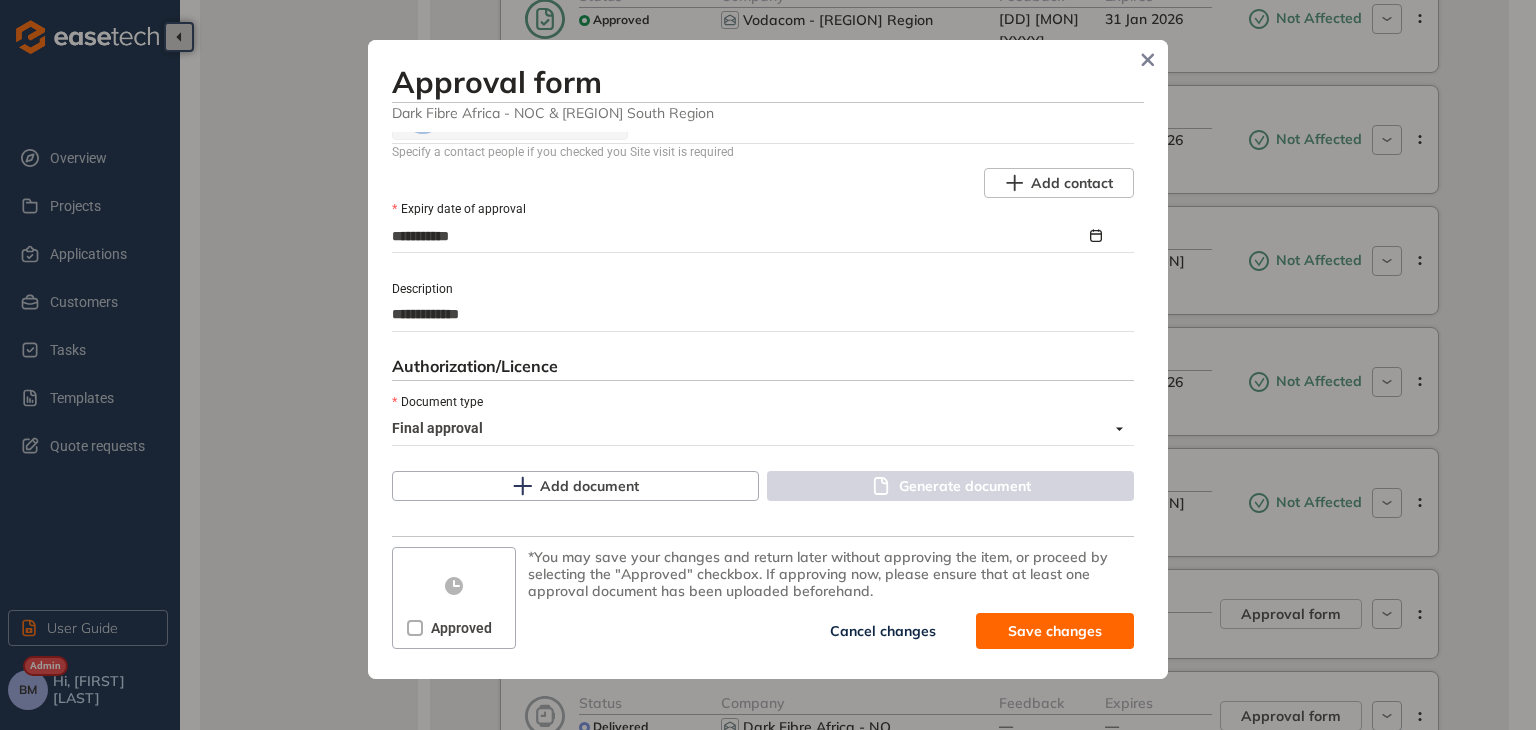 type on "**********" 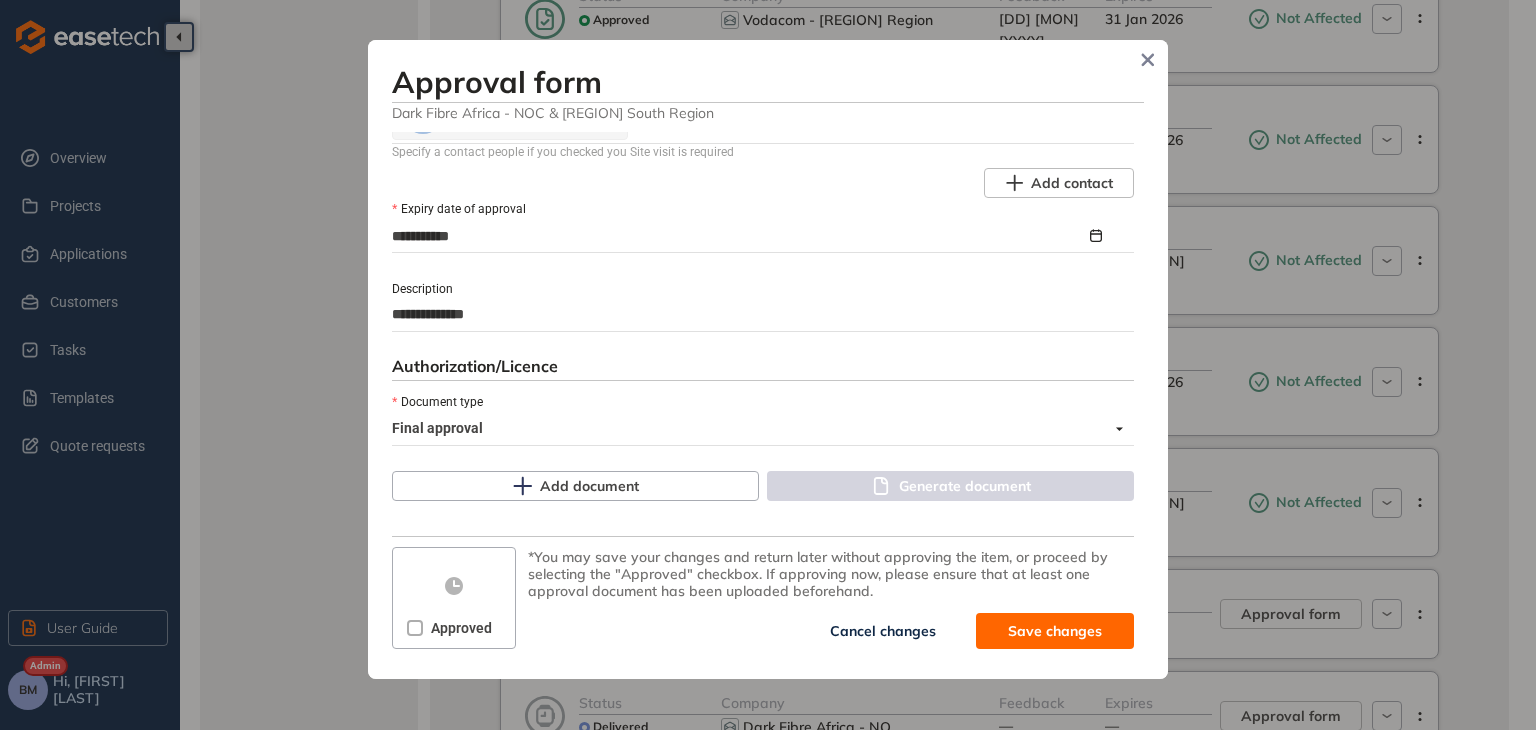 type on "**********" 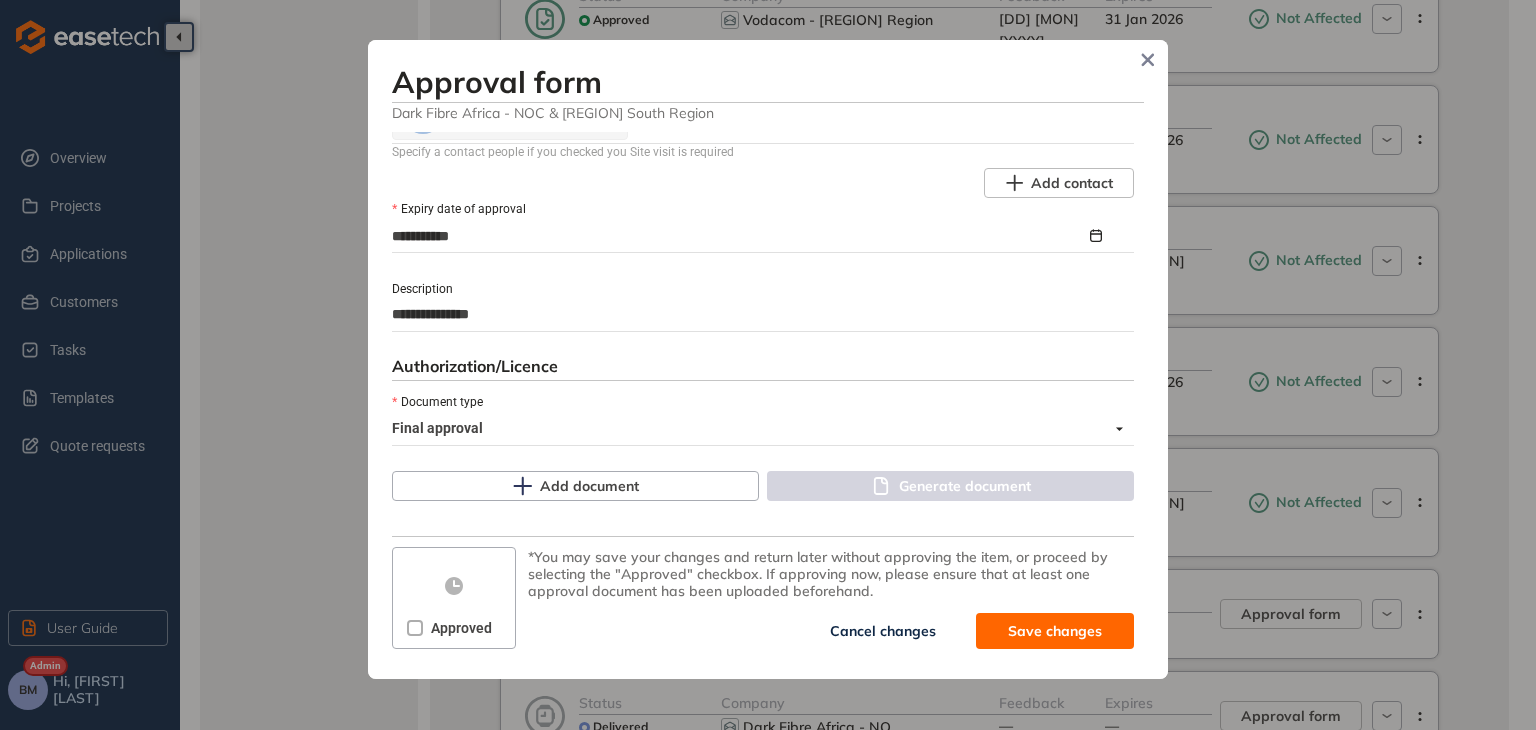 type on "**********" 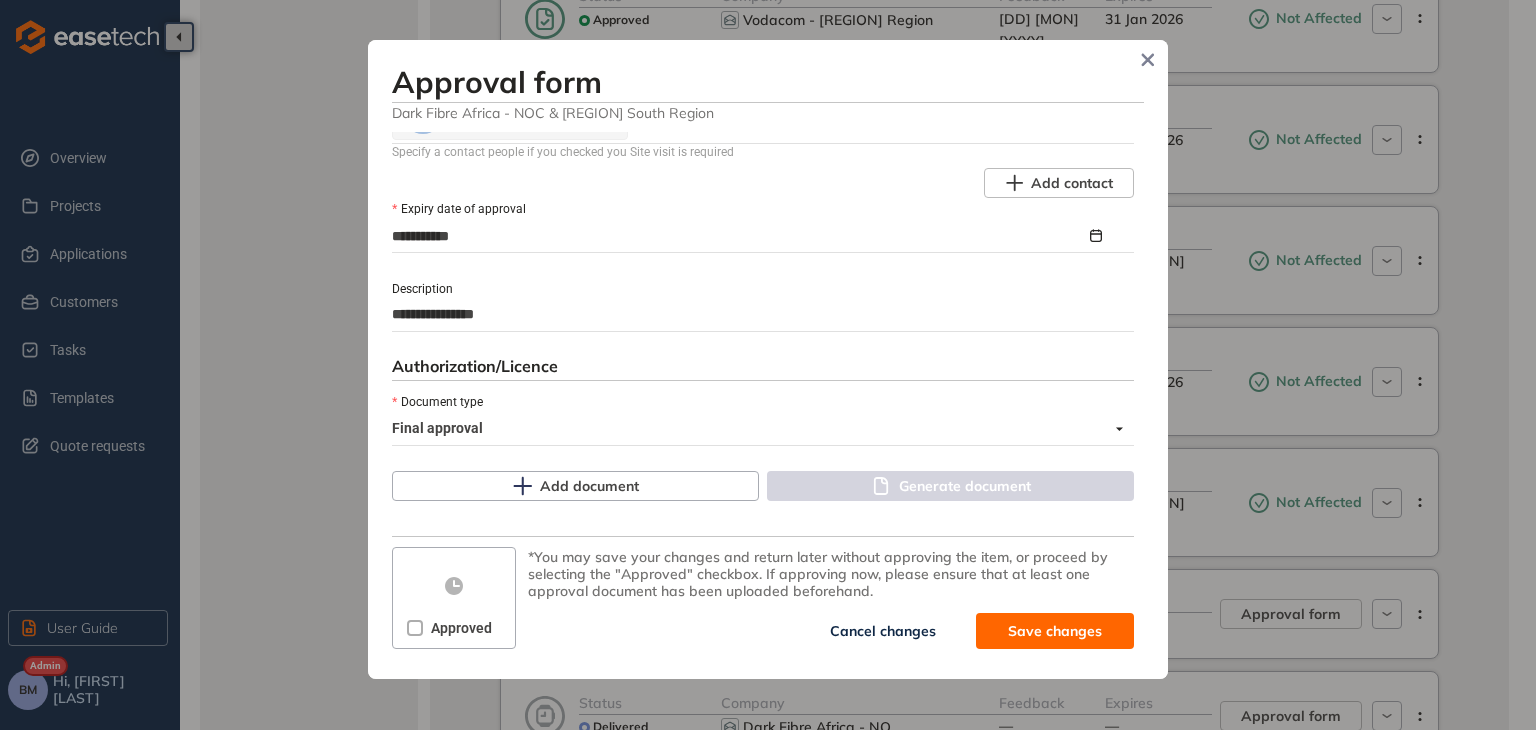 type on "**********" 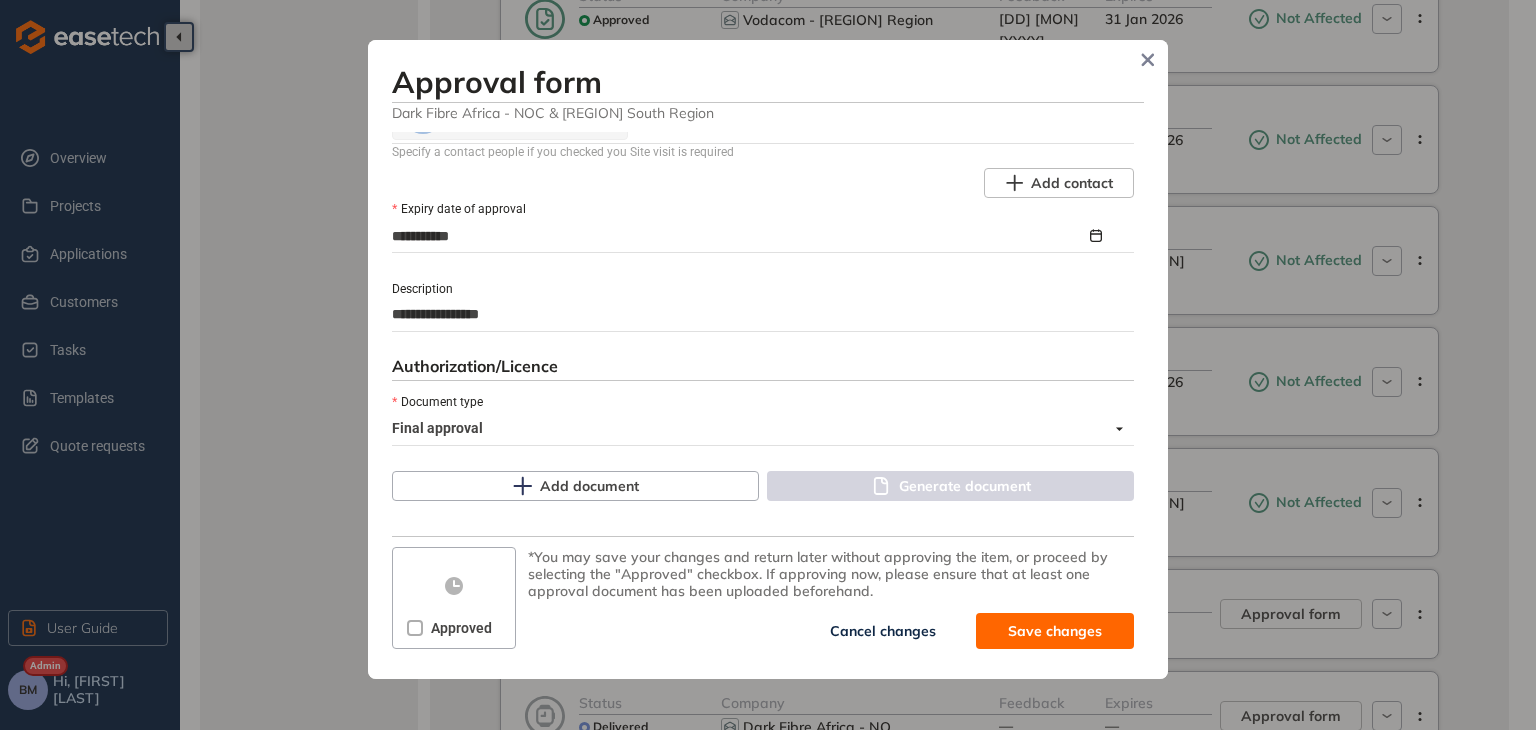 type on "**********" 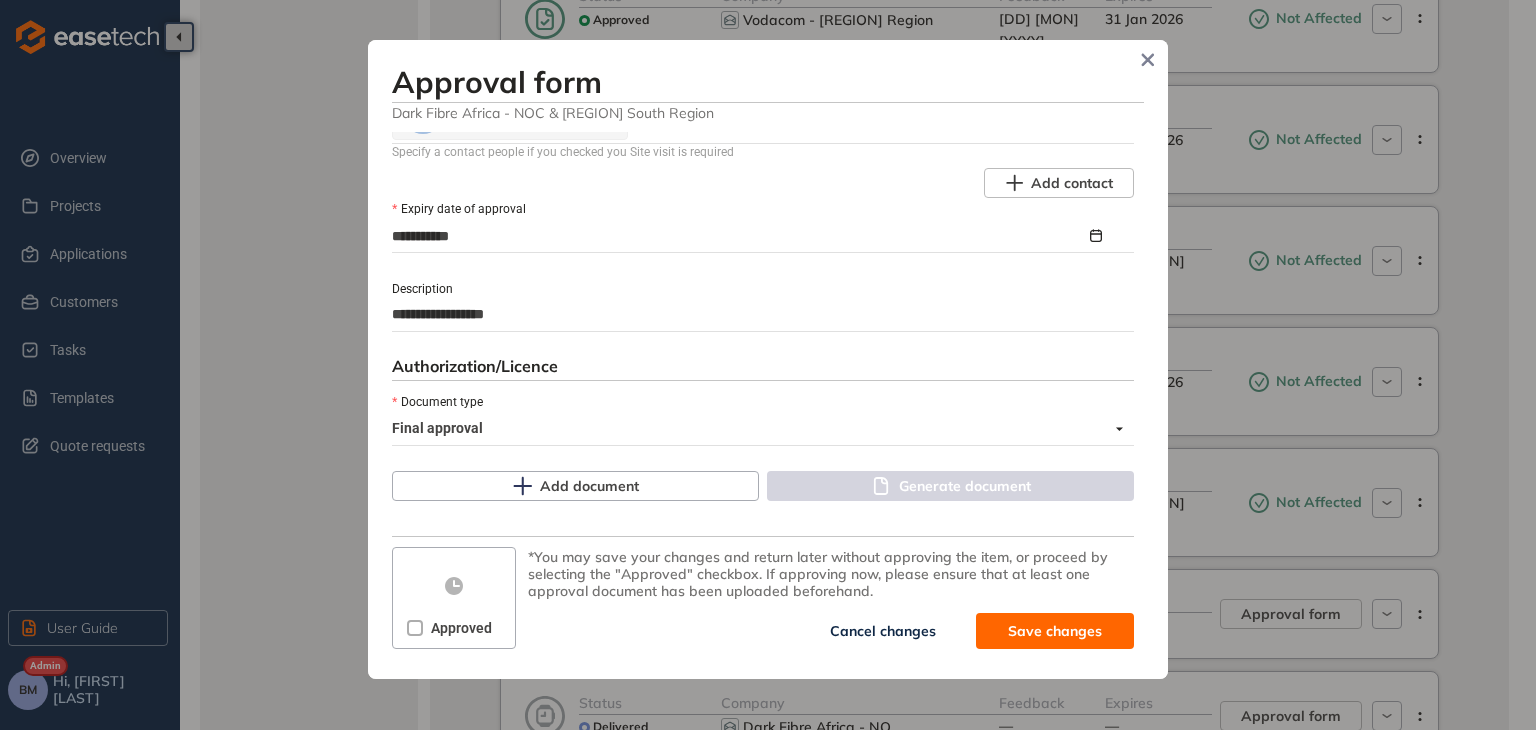 type on "**********" 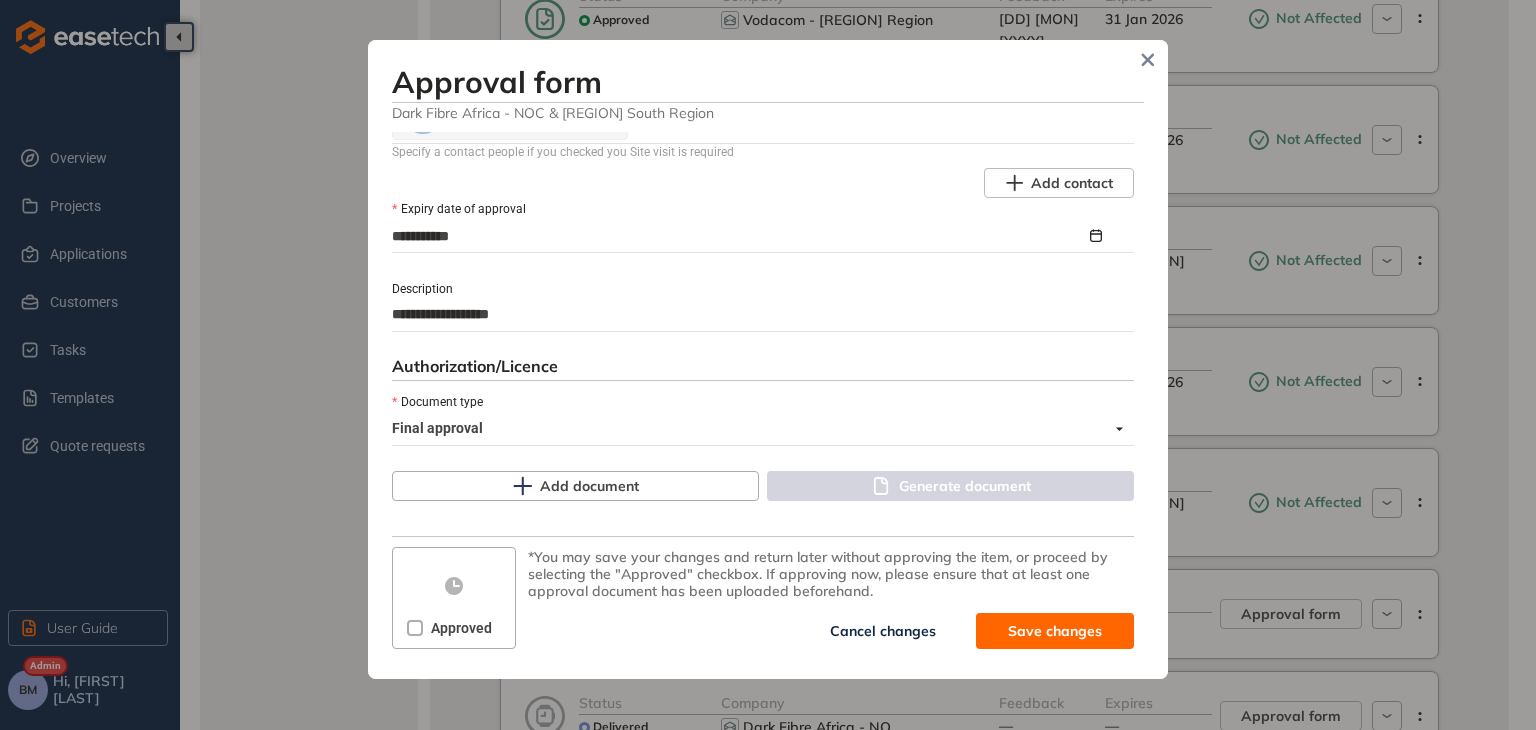type on "**********" 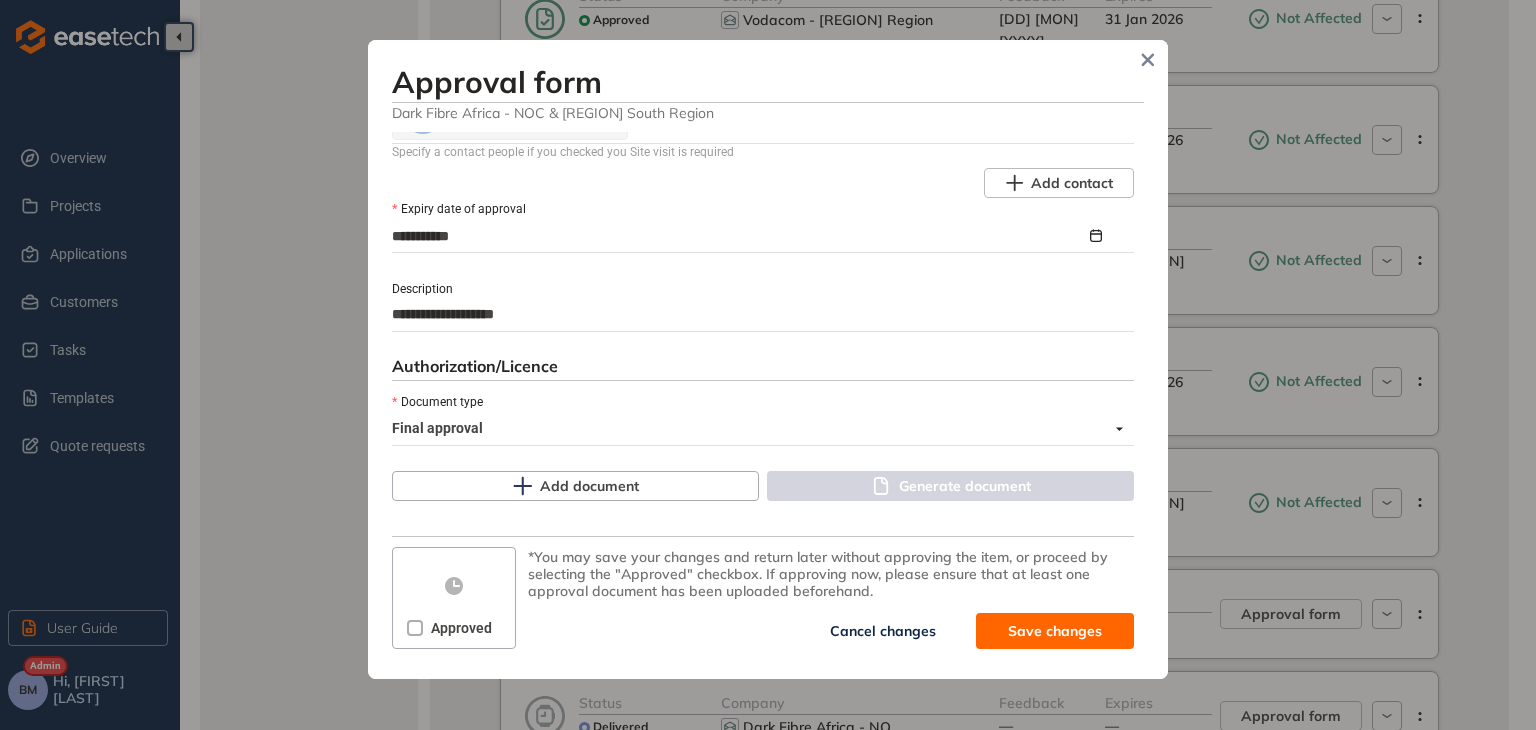 type on "**********" 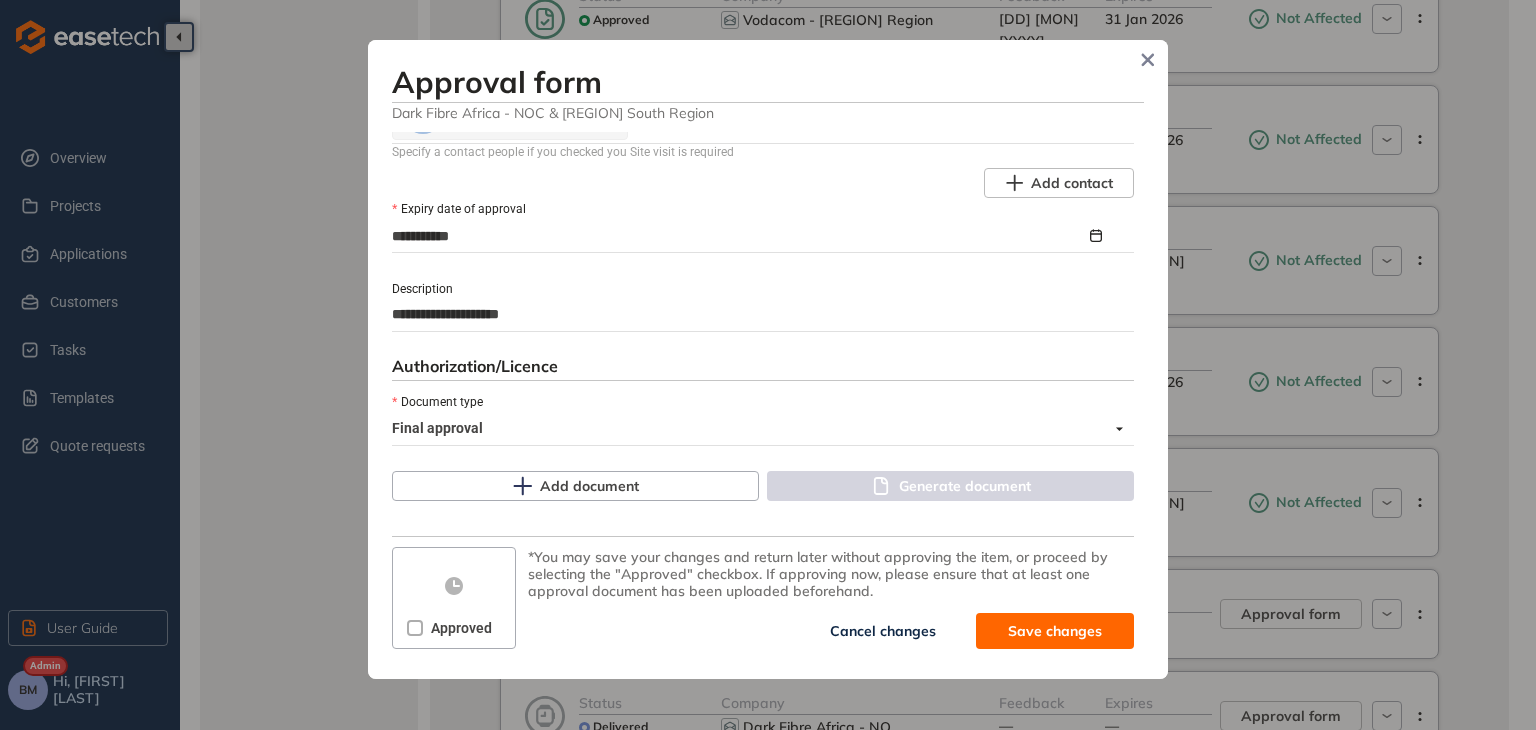 type on "**********" 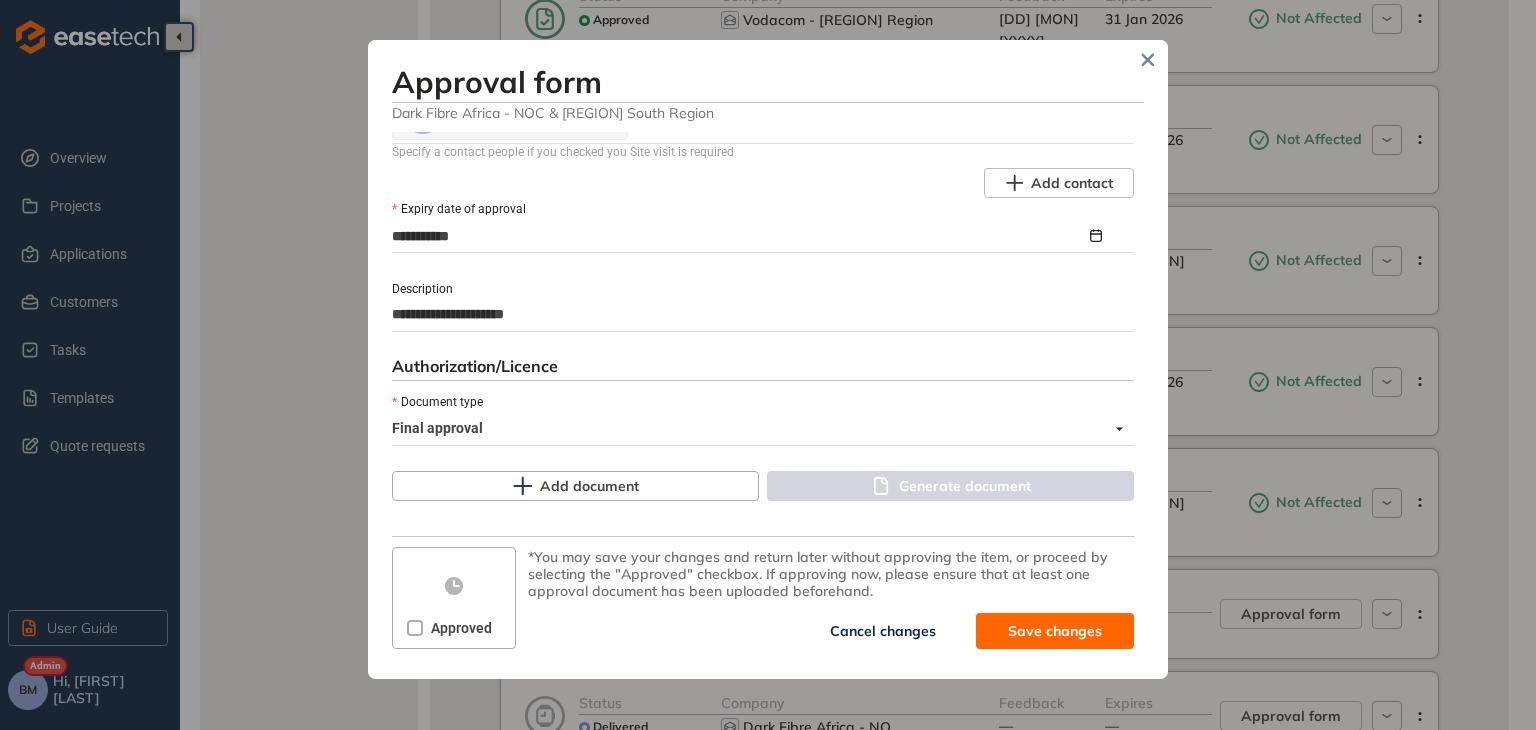 type on "**********" 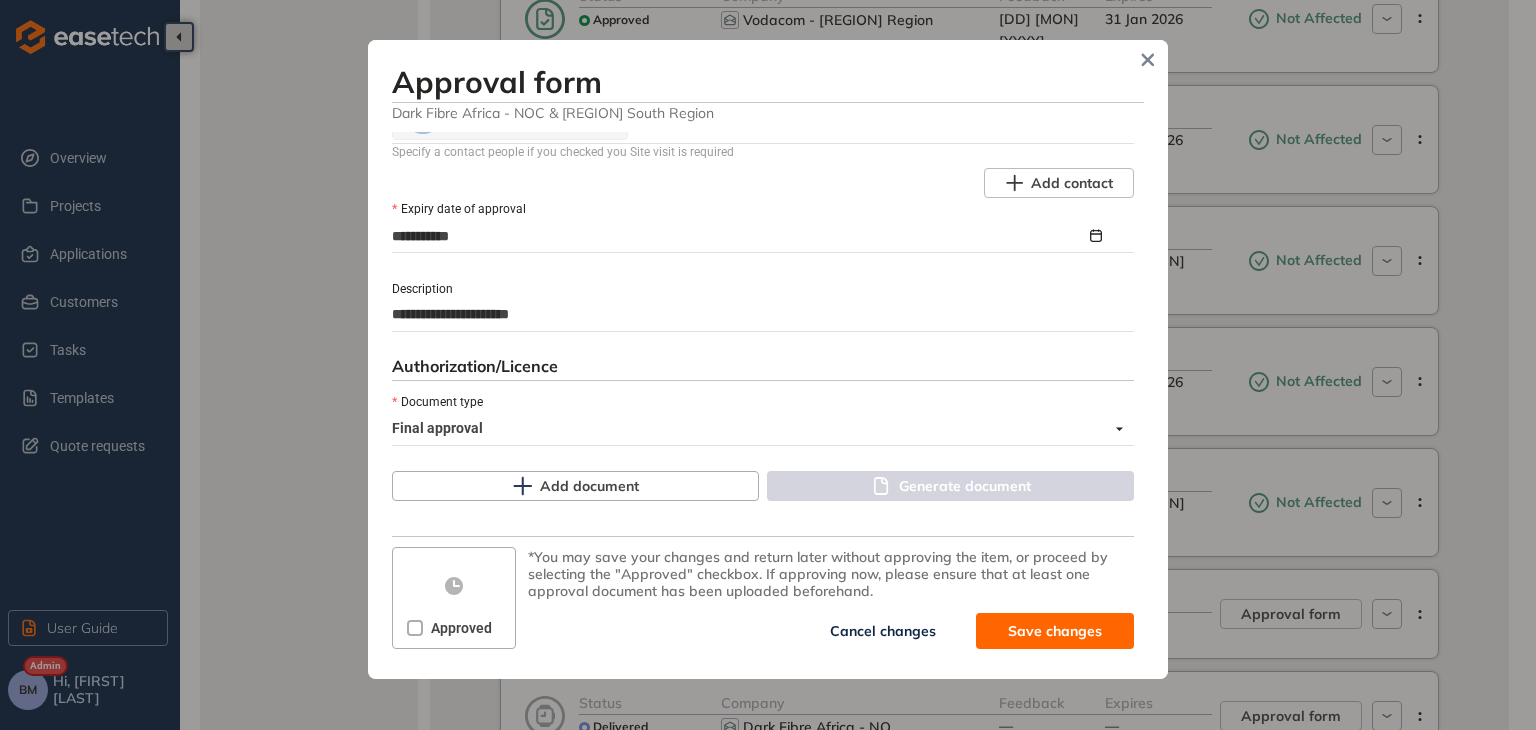 type on "**********" 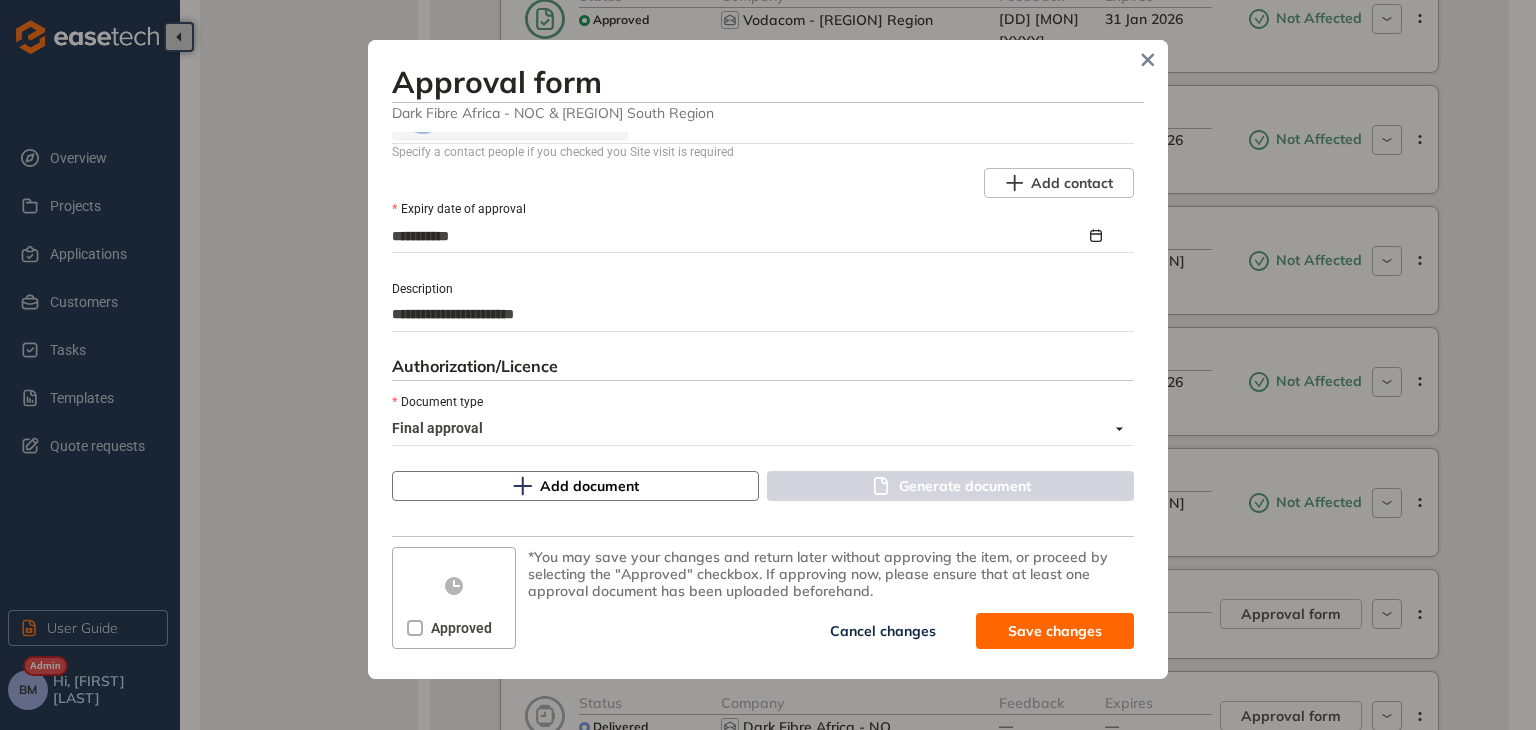 type on "**********" 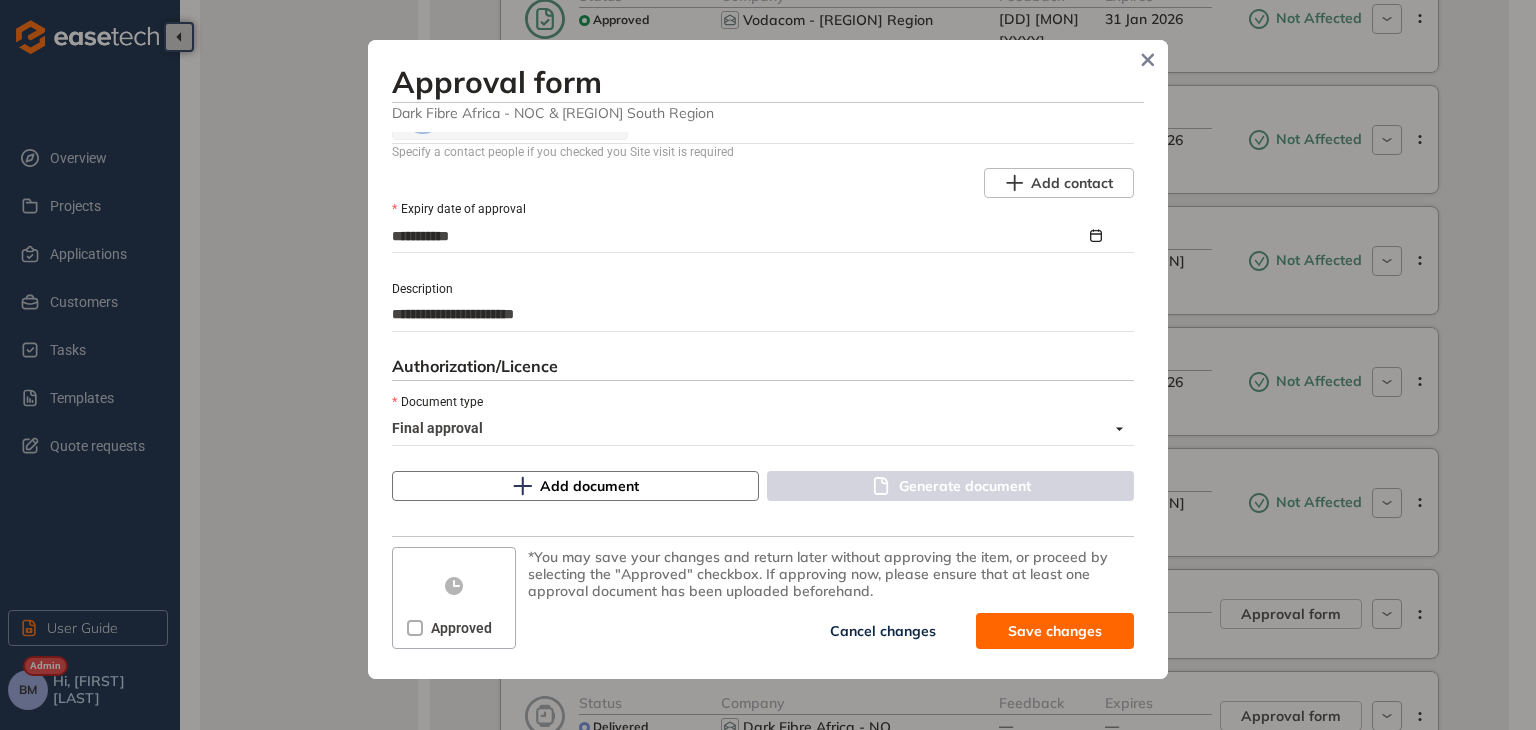 click 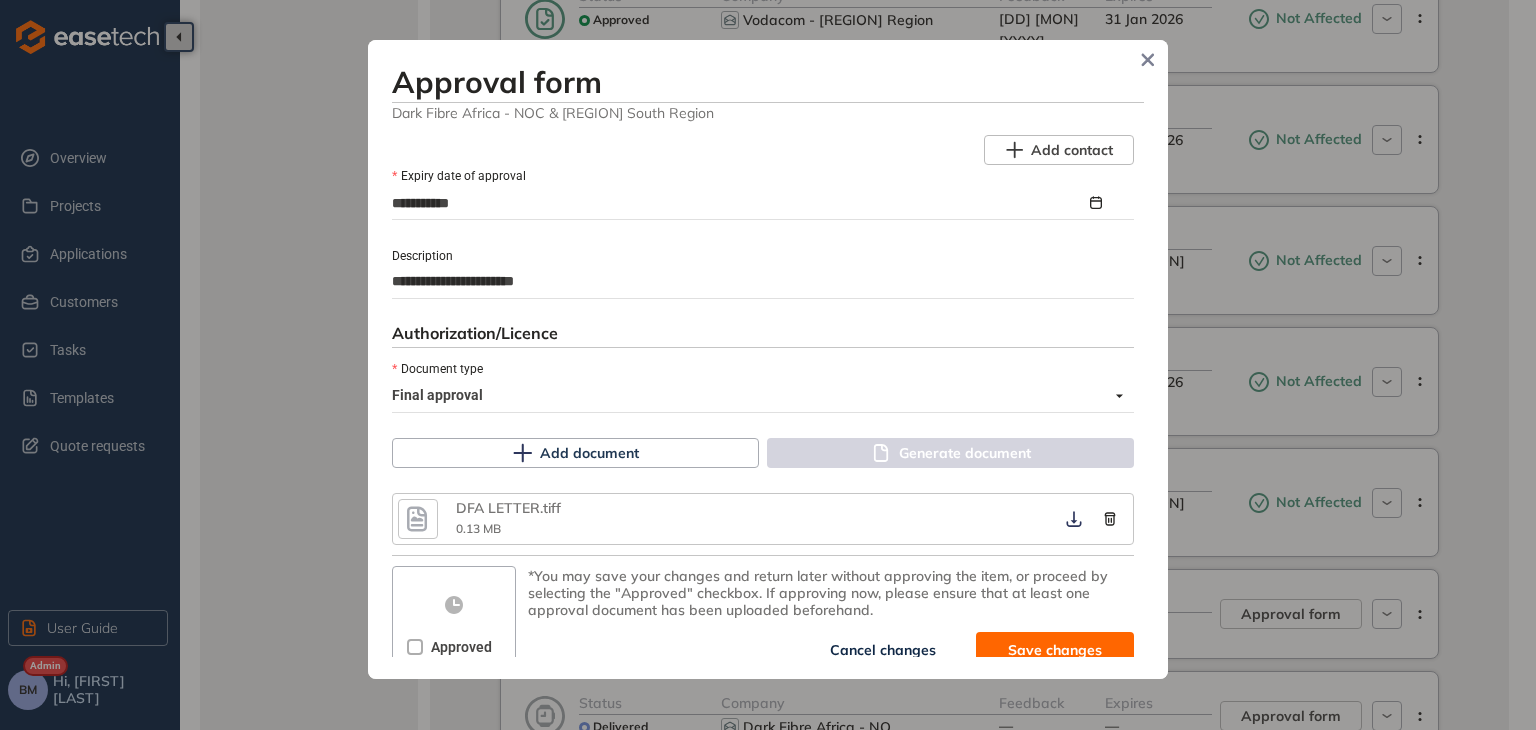 scroll, scrollTop: 1104, scrollLeft: 0, axis: vertical 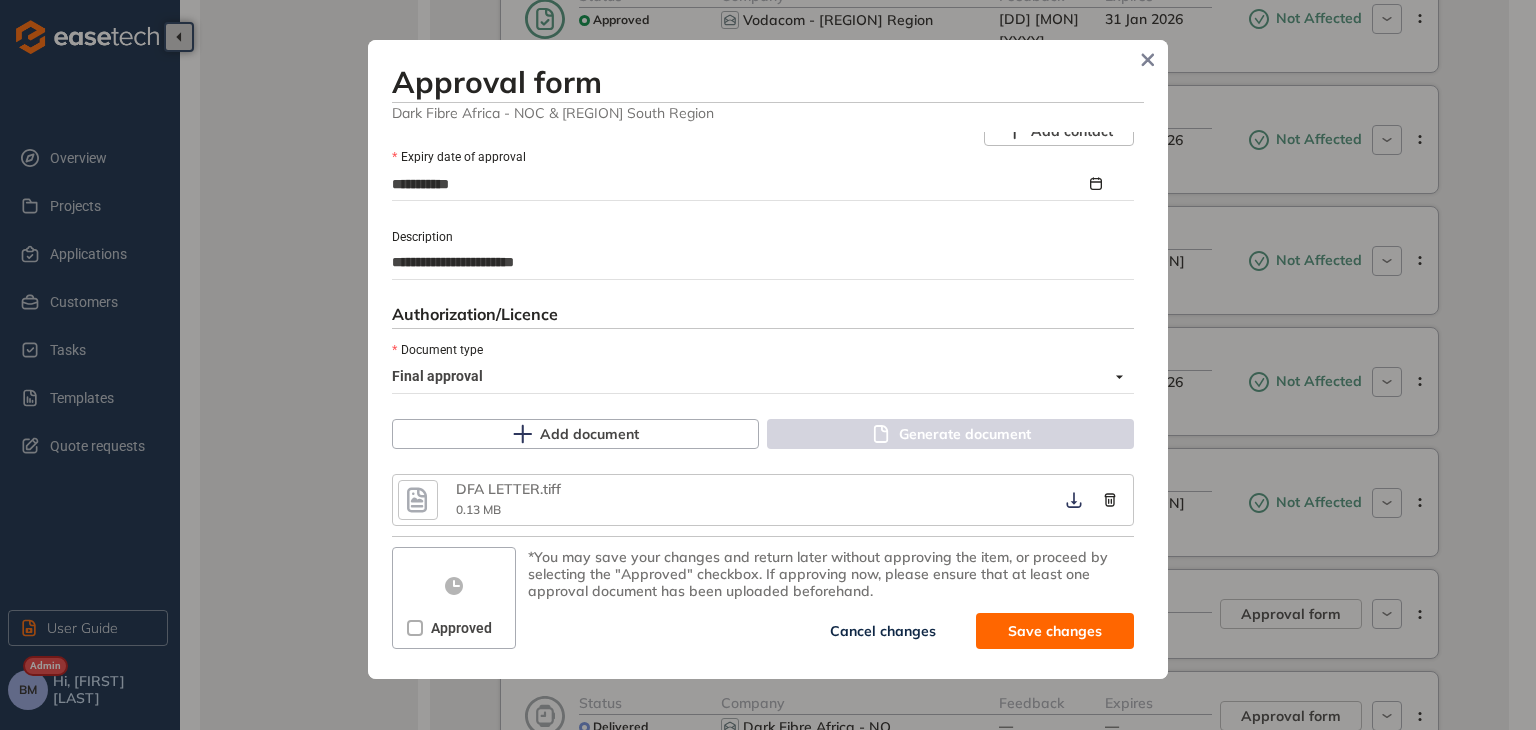 click on "Use the tools below to assess the impact on your services and complete the required approval details. Map filters/ settings 100 m © Mapbox   © OpenStreetMap   Improve this map Get Snapshot Use the Get Snapshot tool to generate a map approval document. You can include up to four snapshots per document. Create PDF map documents Start with creating a map snapshot type show actions buffer result General — 20 Affected Utility Run check ** Affected Services Impact (Manually adjustable)  Affected Not affected Site visit required Required Expiry date of approval Description Authorization/Licence Document type Final approval Add document Generate document Approved *You may save your changes and return later without approving the item, or proceed by selecting the "Approved" checkbox. If approving now, please ensure that at least one approval document has been uploaded beforehand. Cancel changes Save changes" at bounding box center (768, 395) 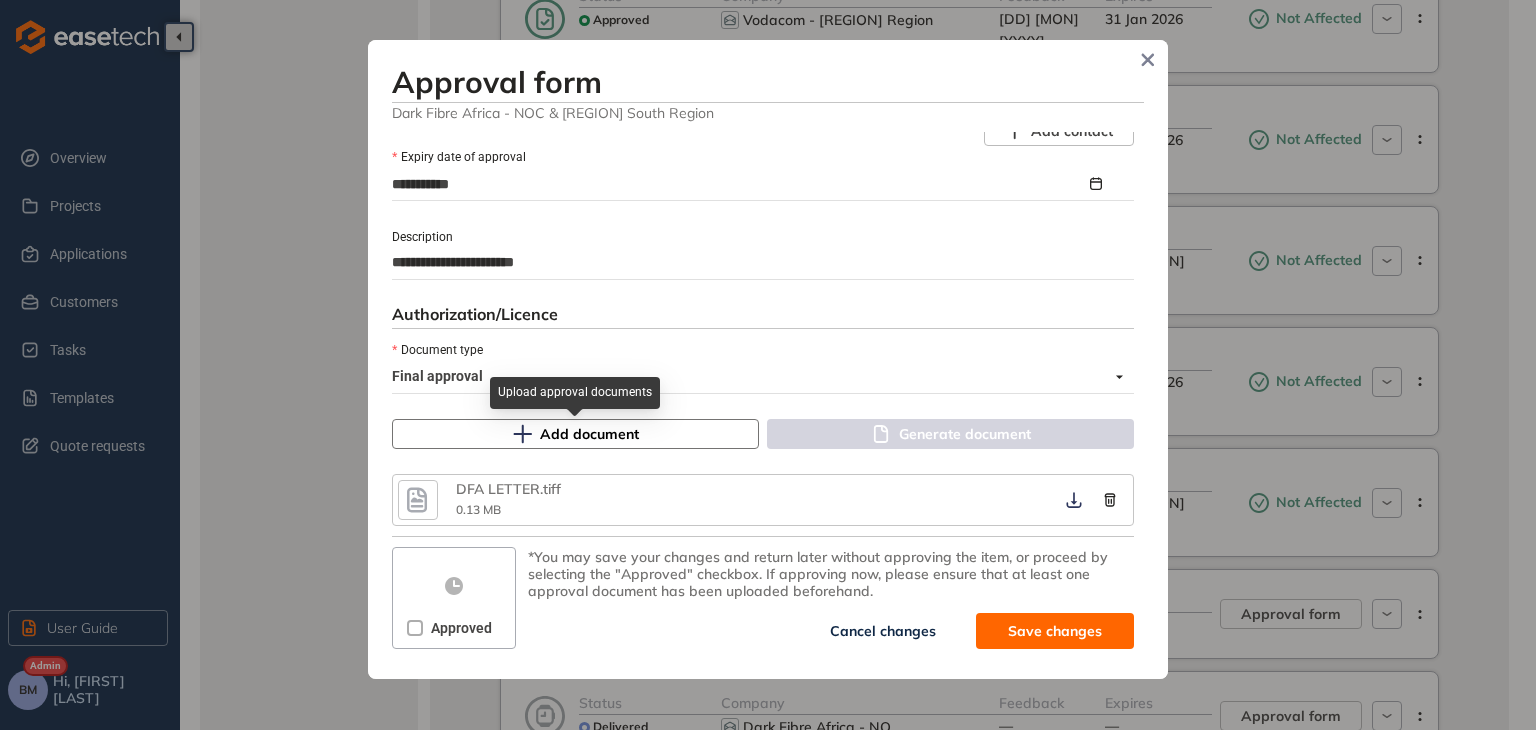 click on "Add document" at bounding box center [589, 434] 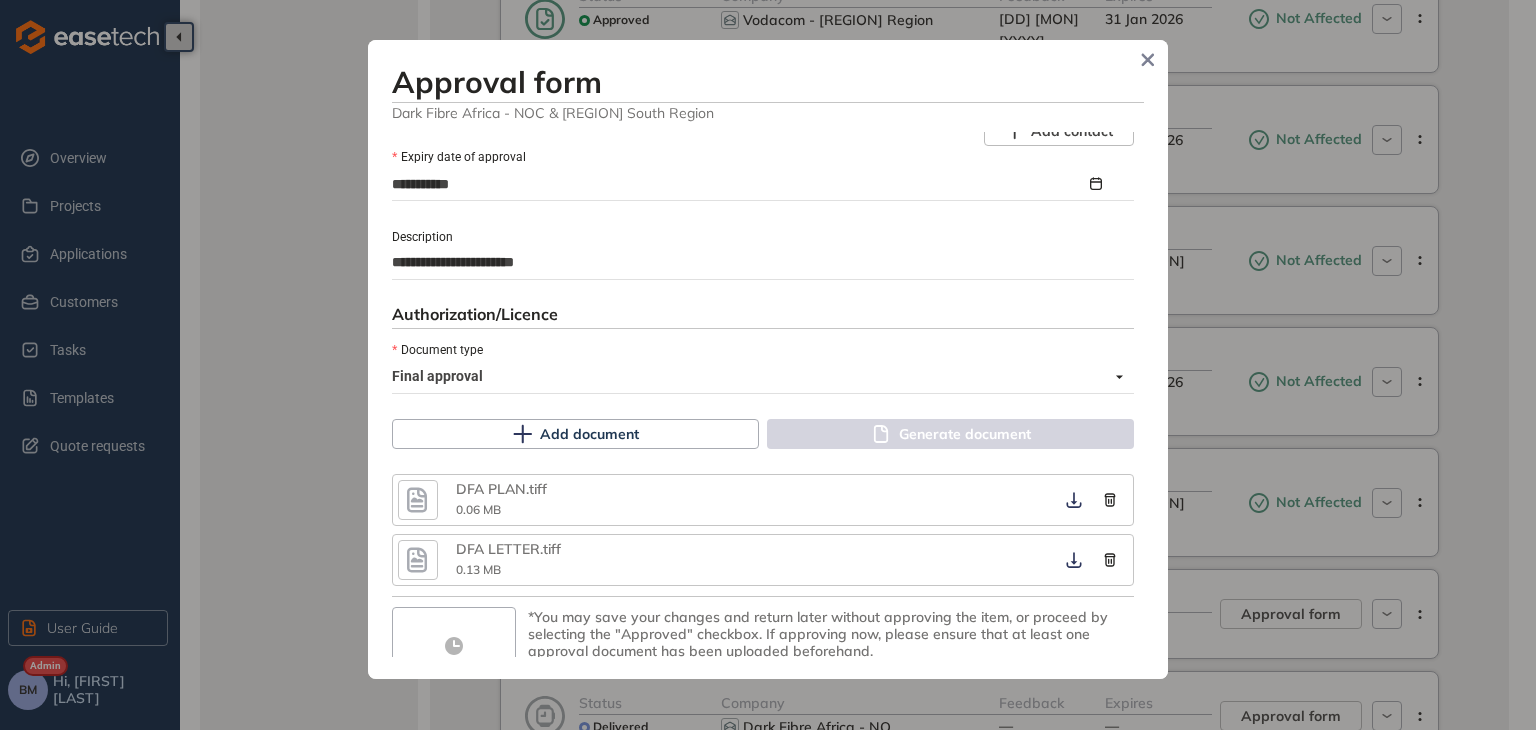 scroll, scrollTop: 1163, scrollLeft: 0, axis: vertical 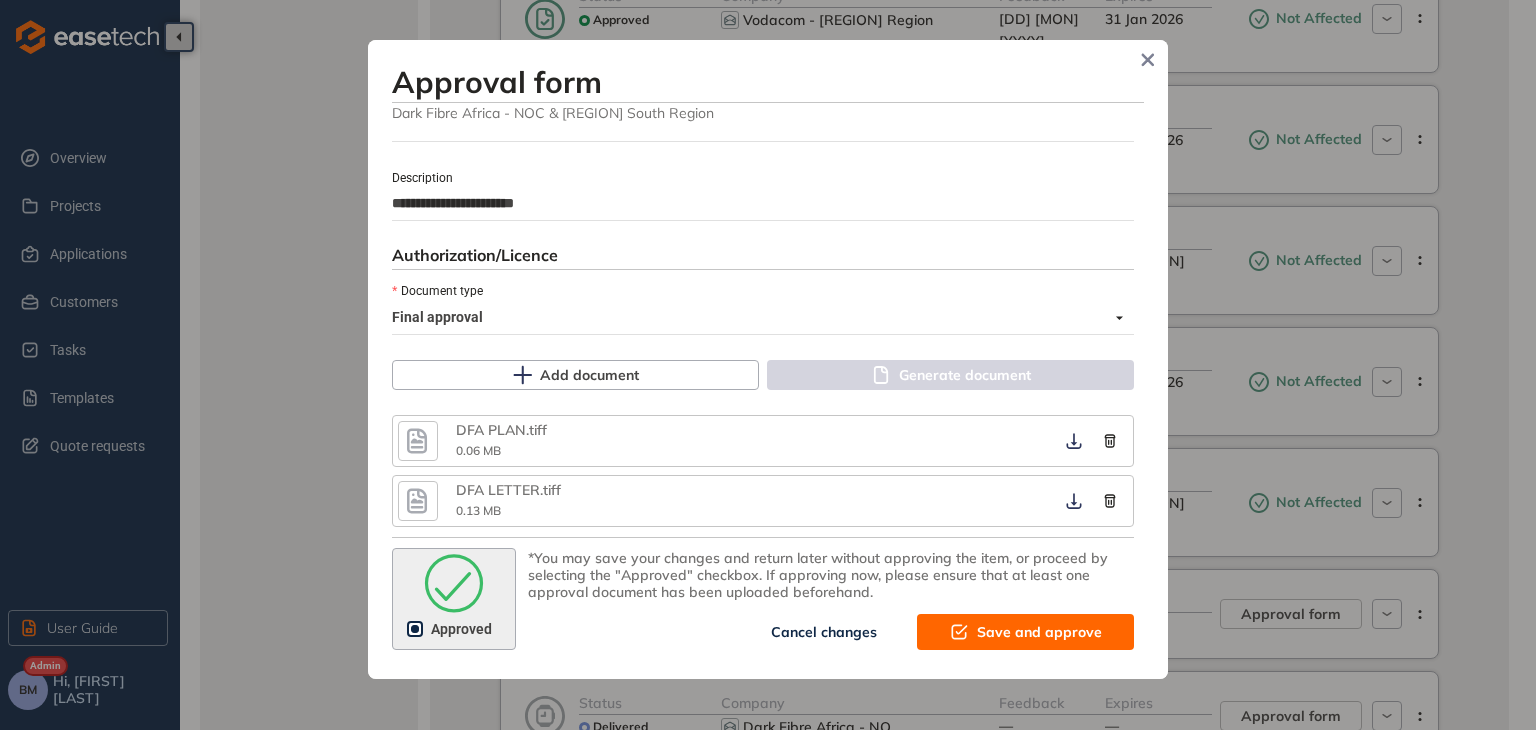click on "Save and approve" at bounding box center (1039, 632) 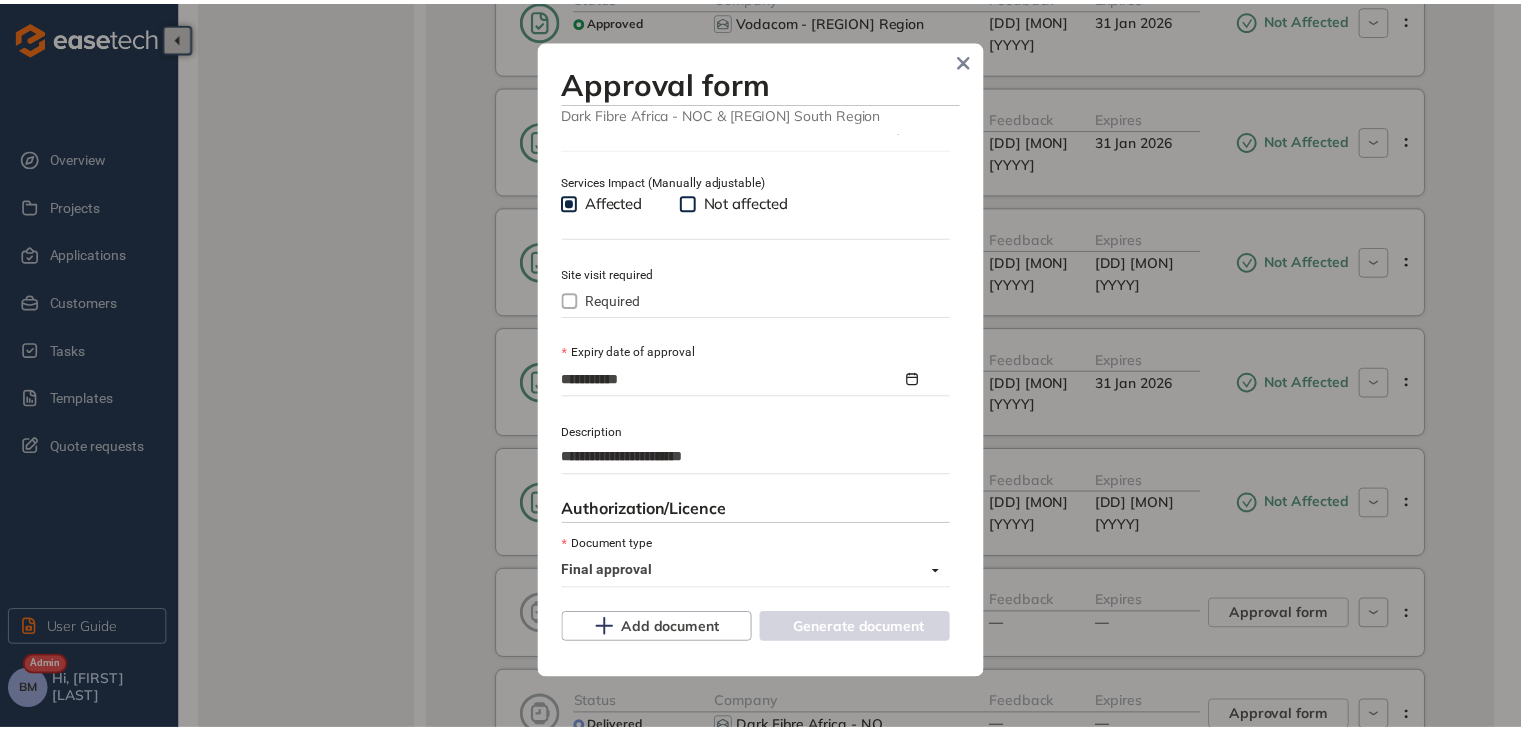 scroll, scrollTop: 1282, scrollLeft: 0, axis: vertical 